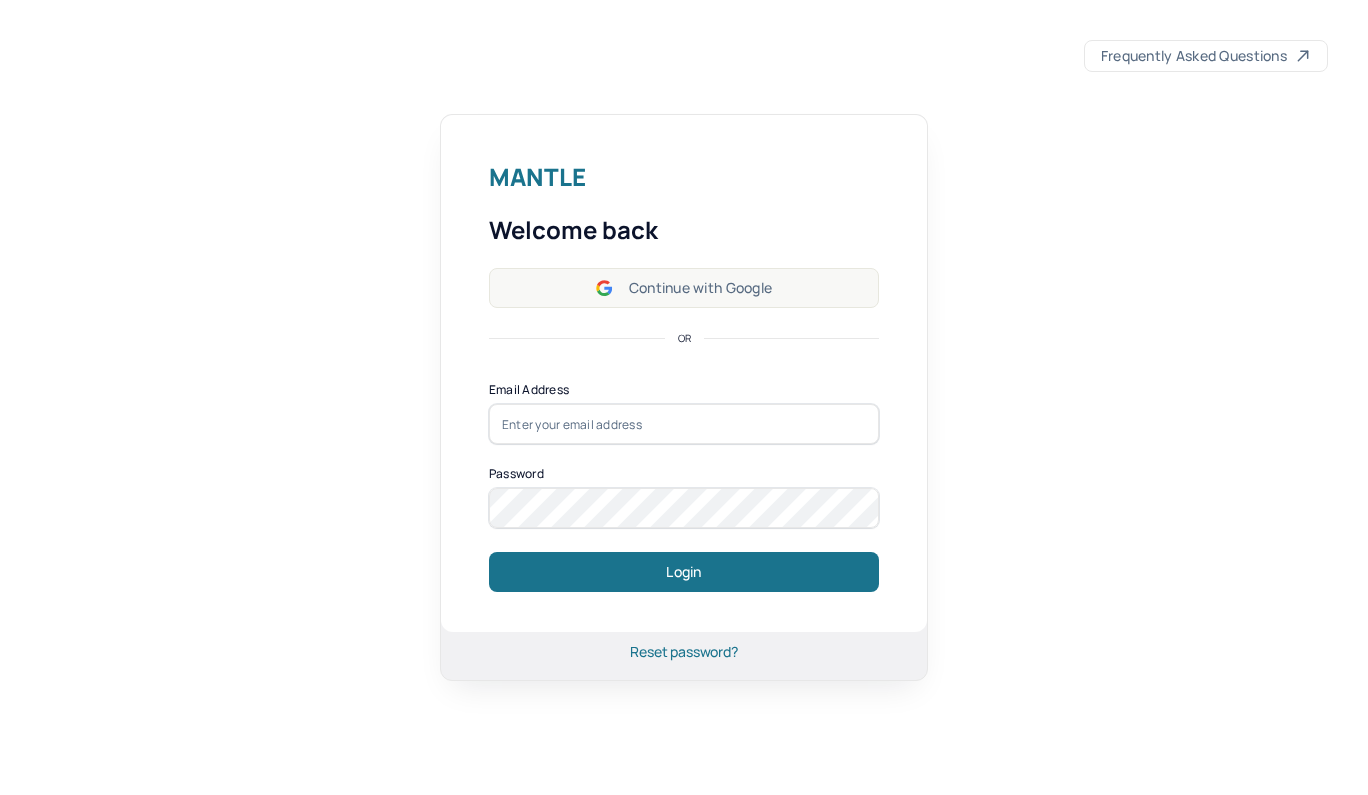 scroll, scrollTop: 0, scrollLeft: 0, axis: both 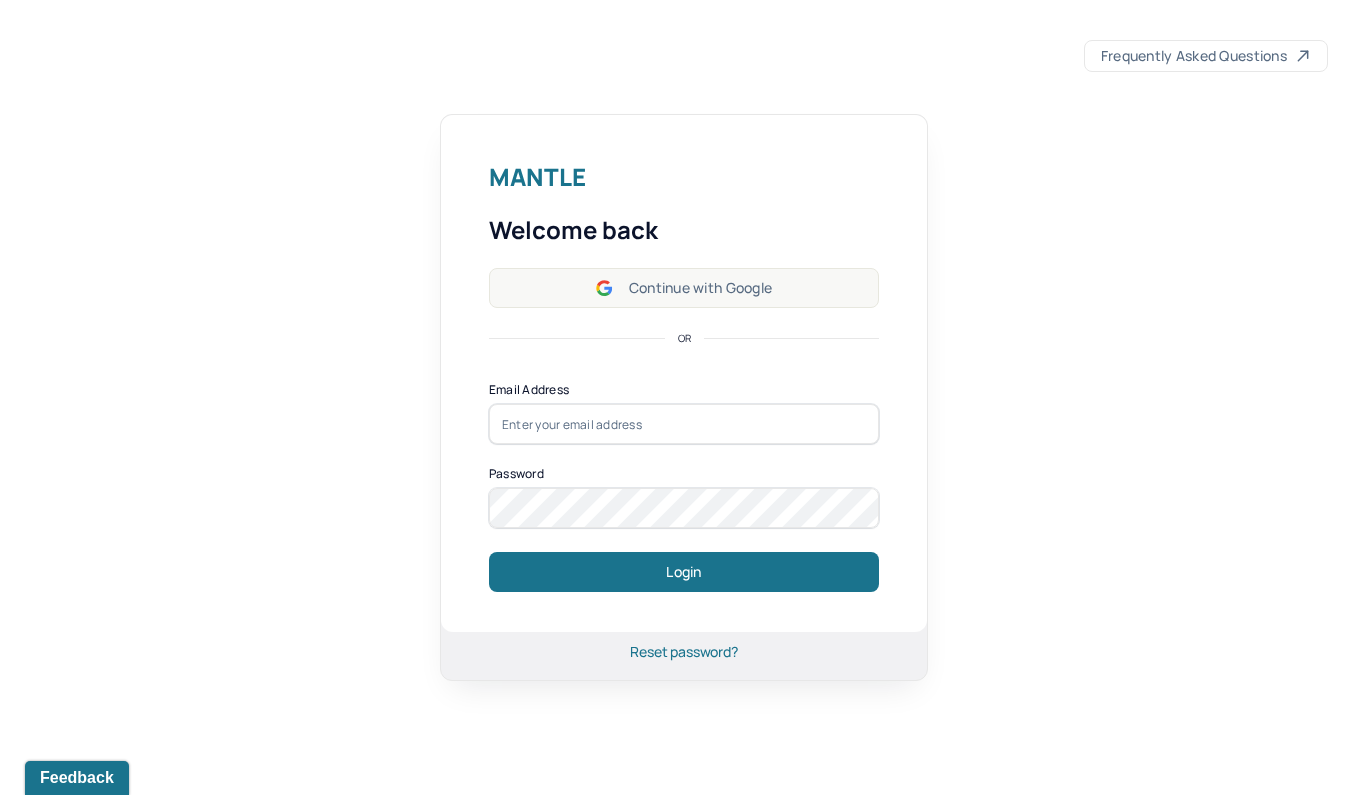 click on "Continue with Google" at bounding box center [684, 288] 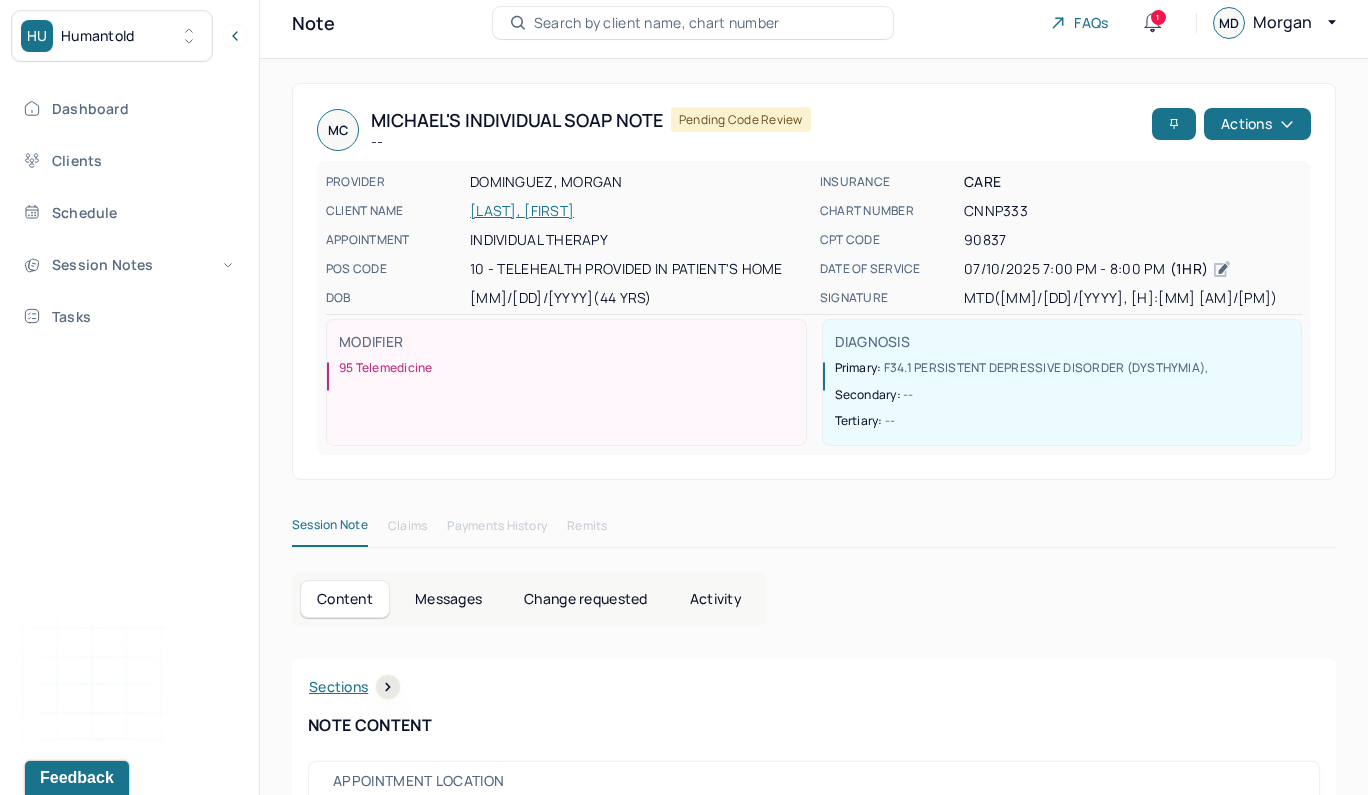 scroll, scrollTop: 61, scrollLeft: 0, axis: vertical 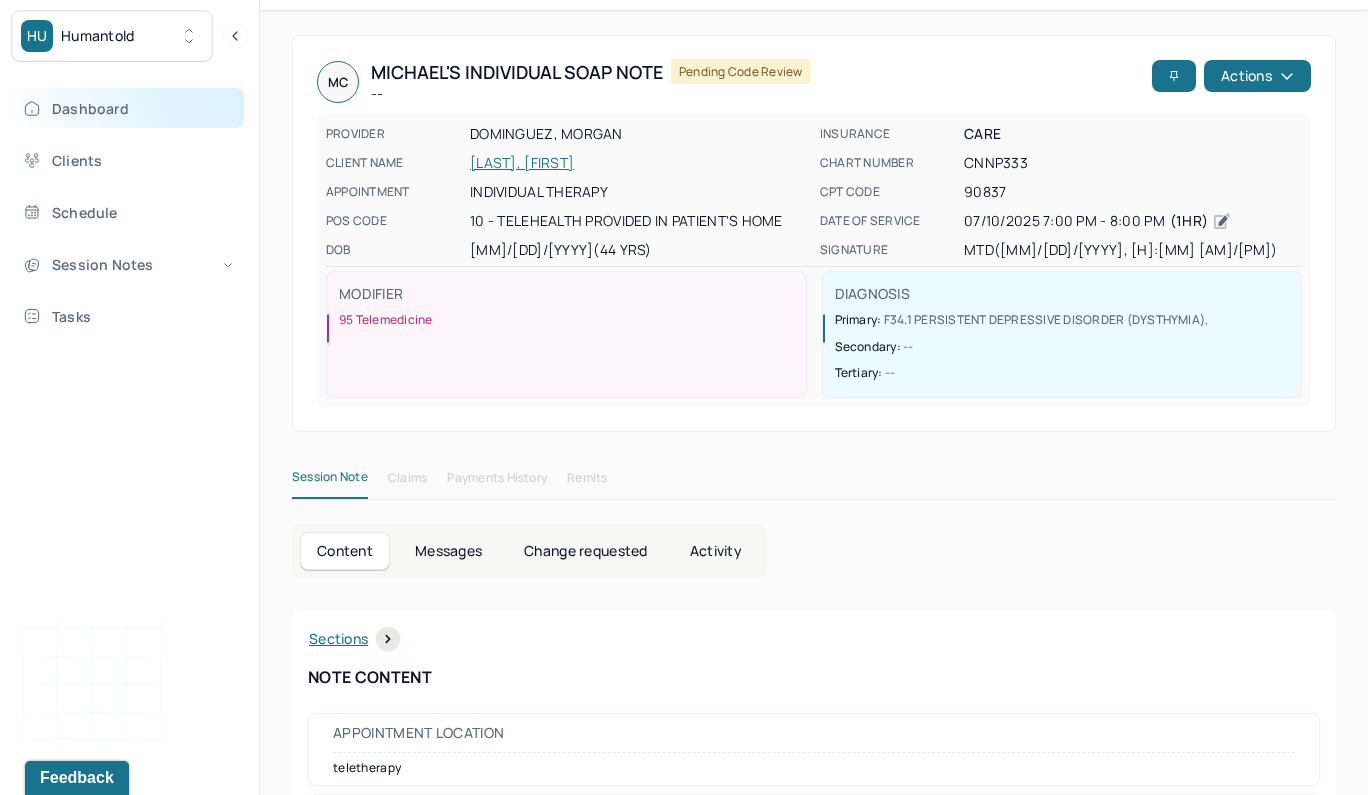 click on "Dashboard" at bounding box center (128, 108) 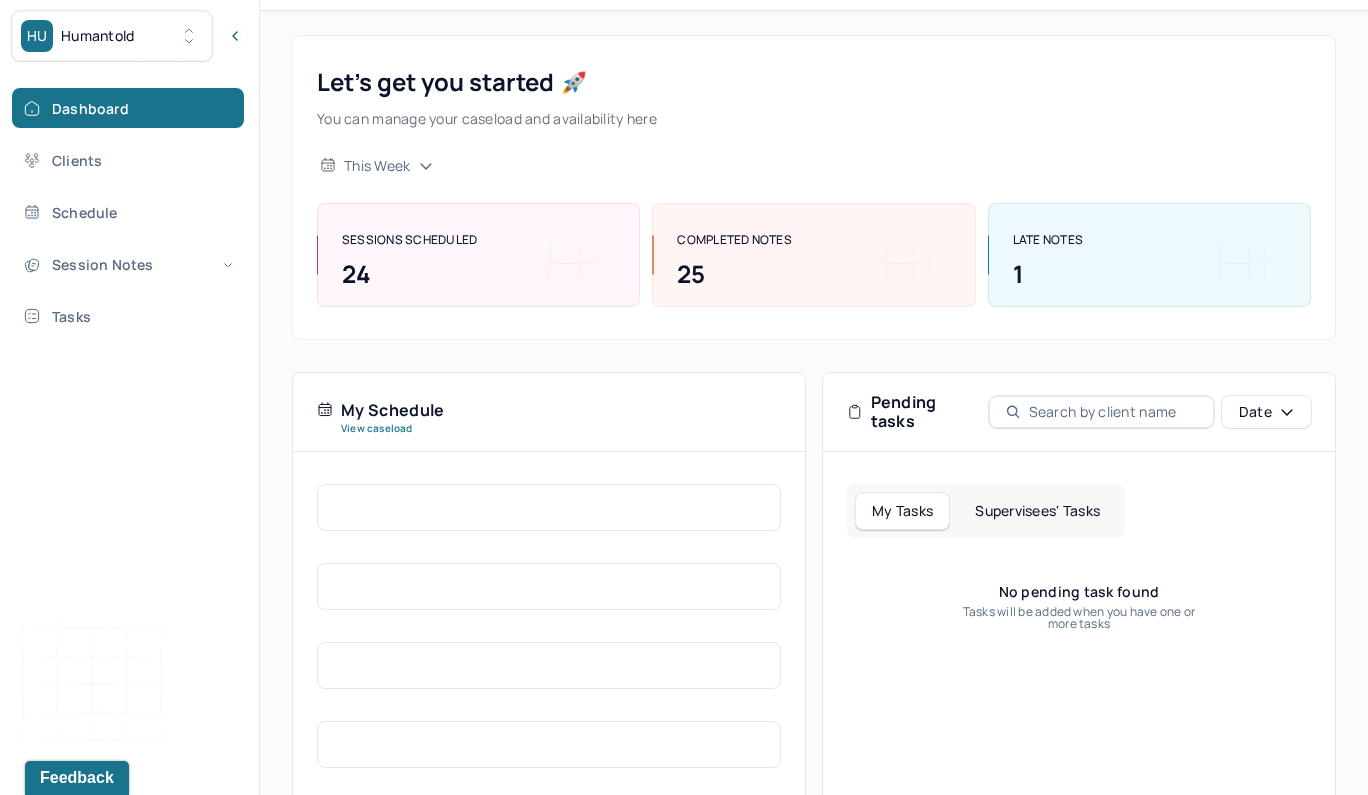 click on "Supervisees' Tasks" at bounding box center [1037, 511] 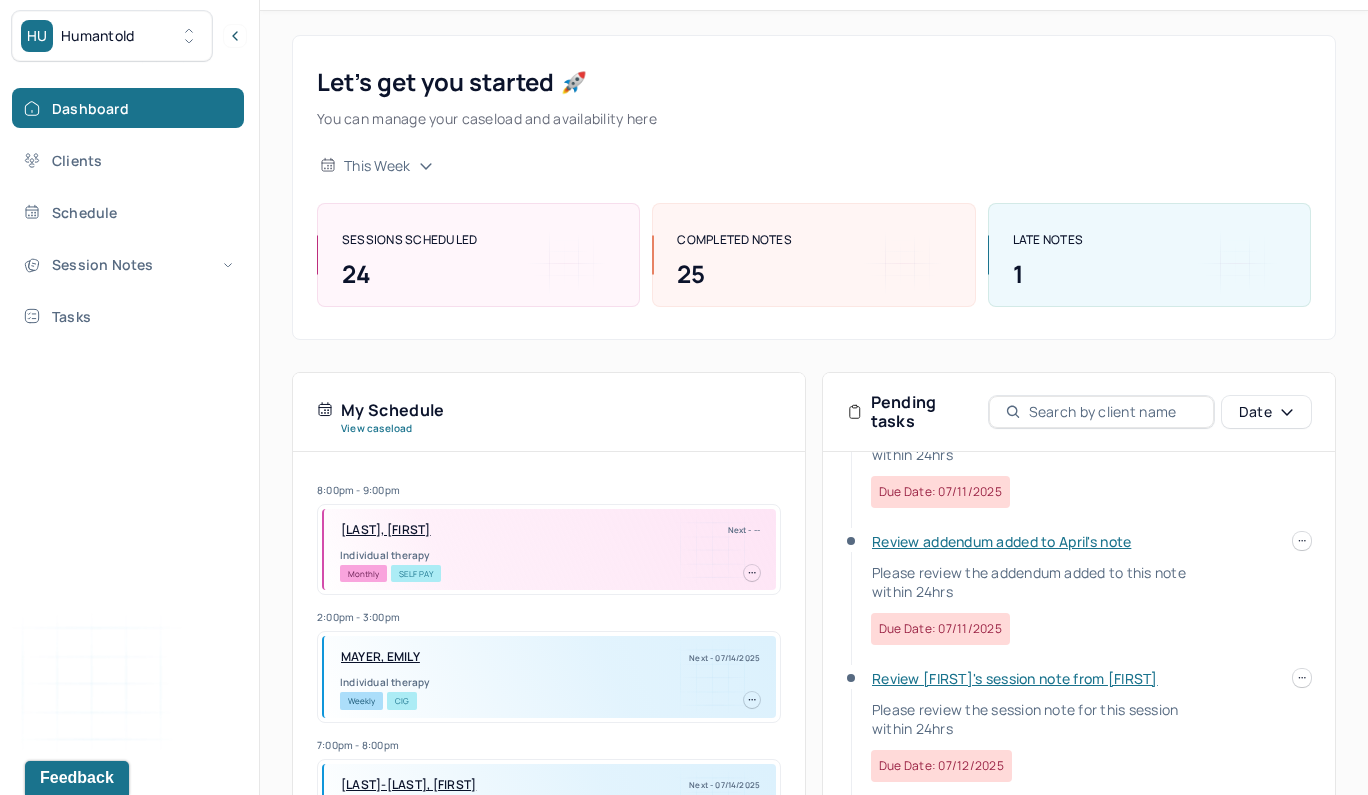 scroll, scrollTop: 168, scrollLeft: 0, axis: vertical 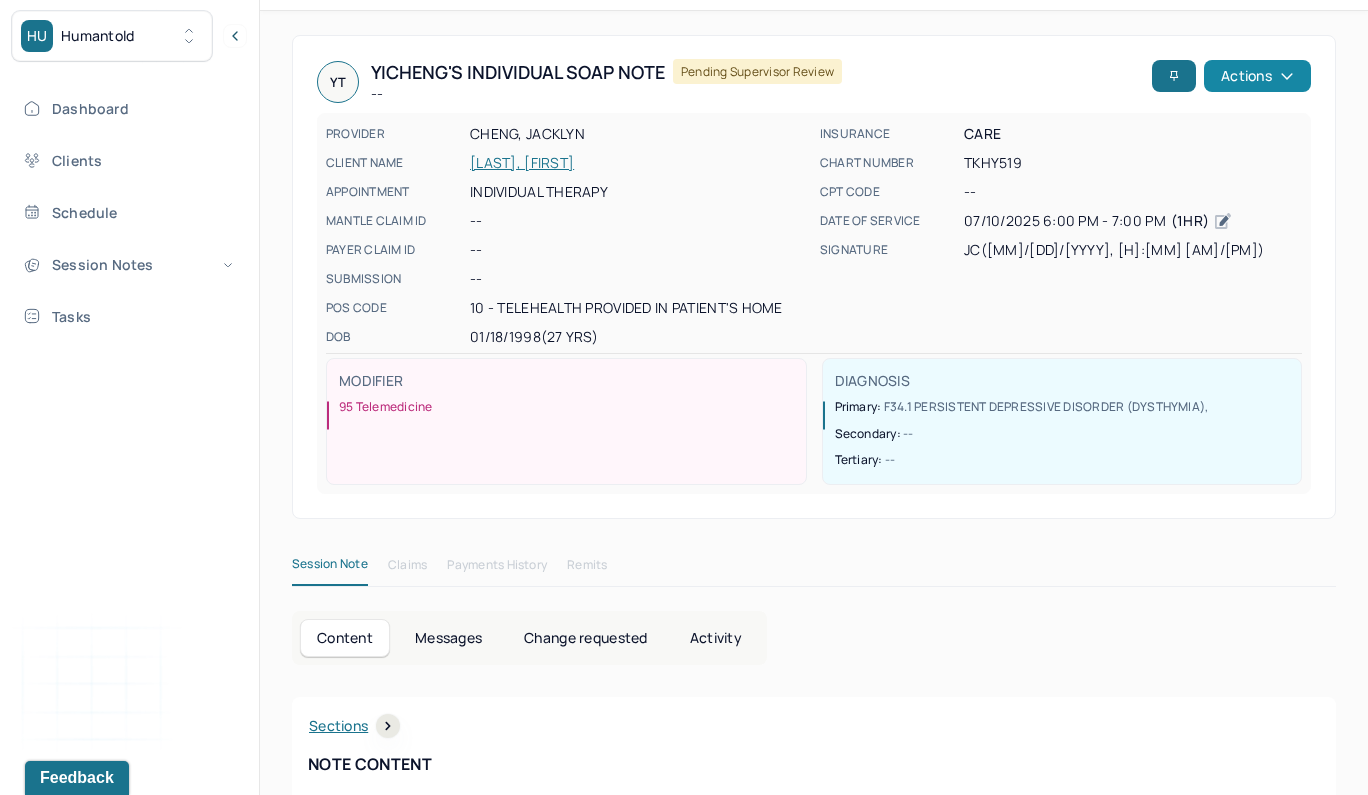 click on "Actions" at bounding box center (1257, 76) 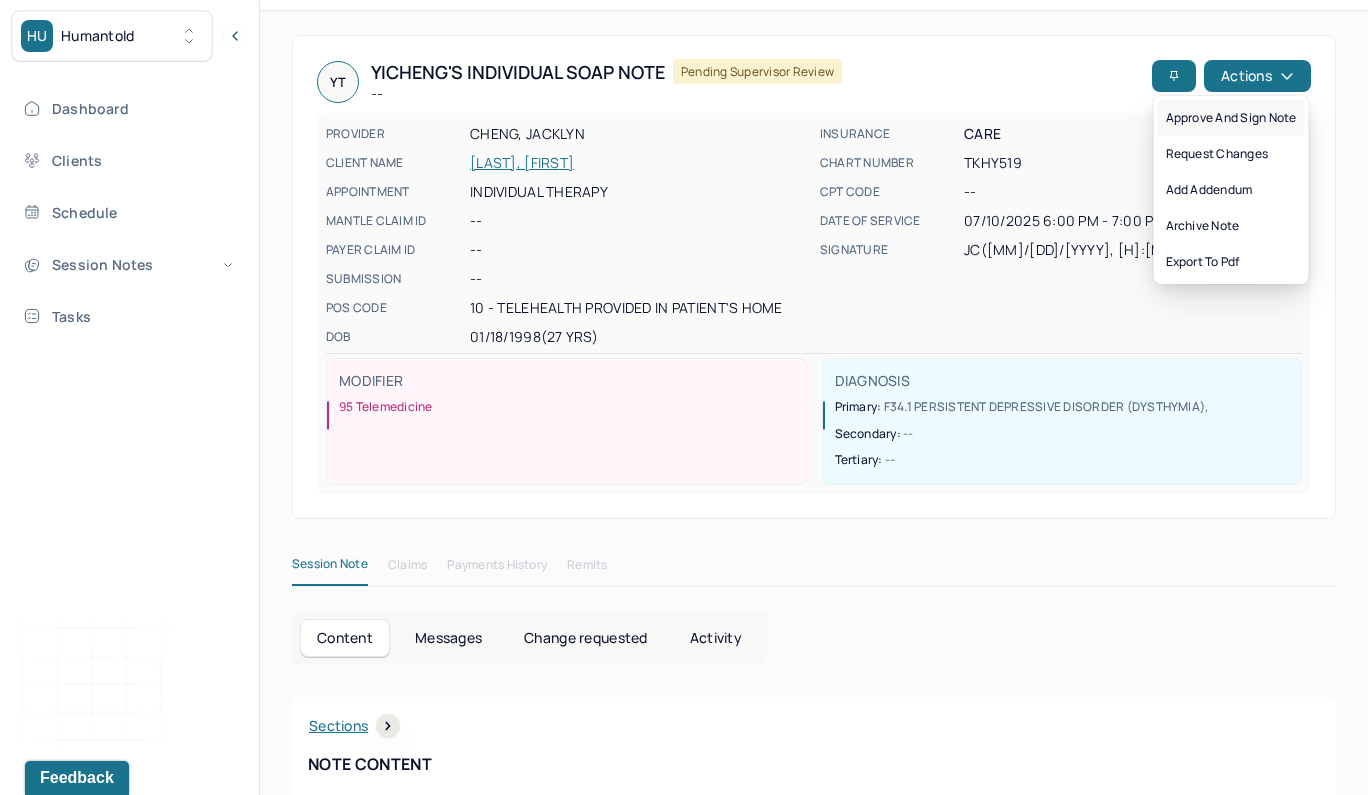 click on "Approve and sign note" at bounding box center (1231, 118) 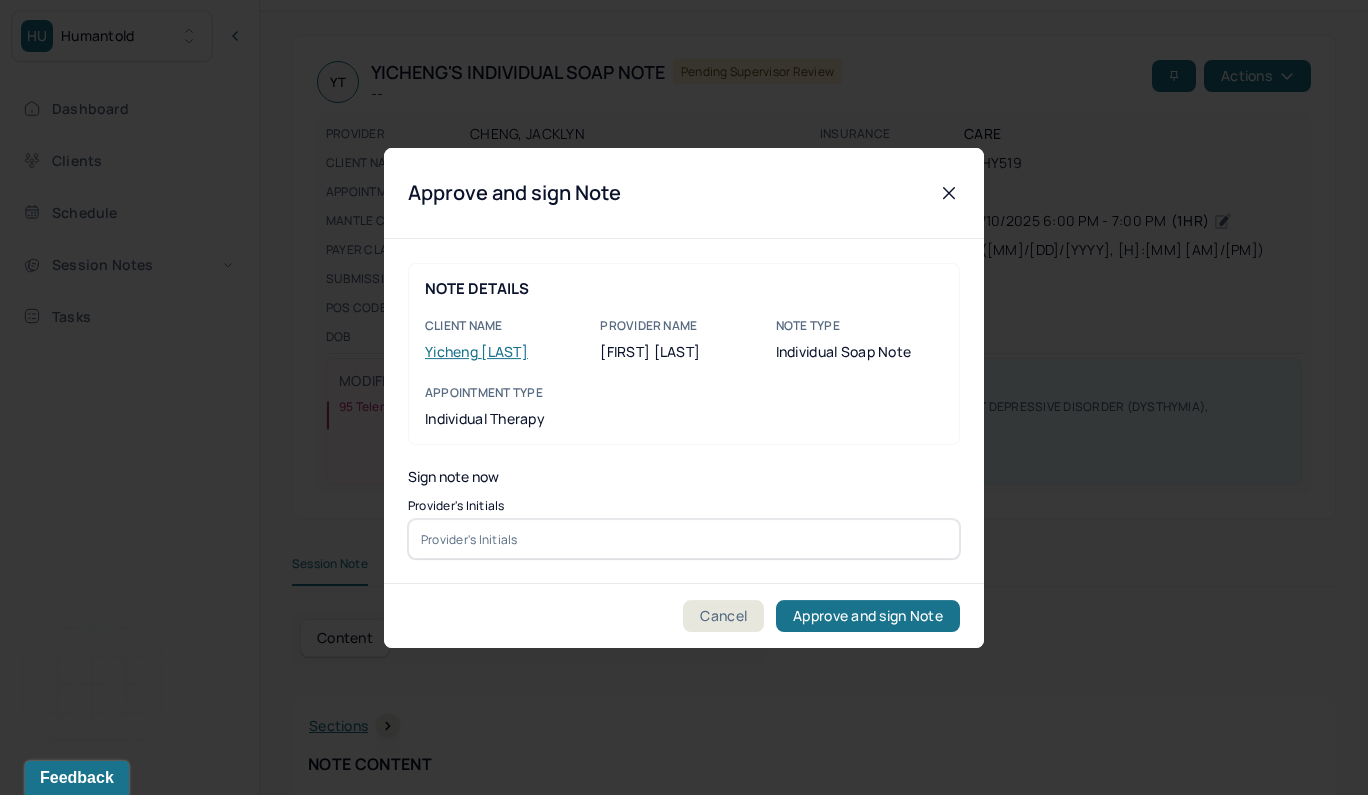 click at bounding box center (684, 539) 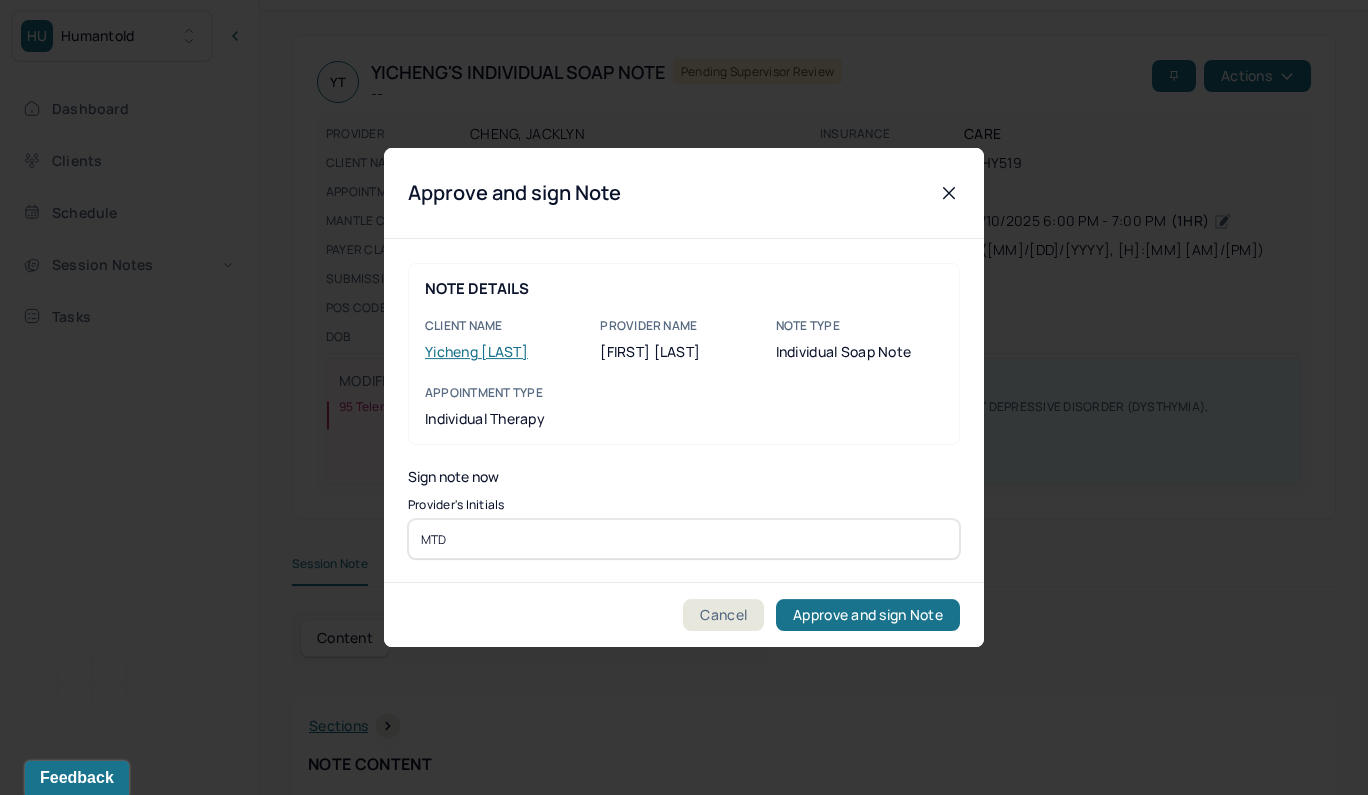 type on "MTD" 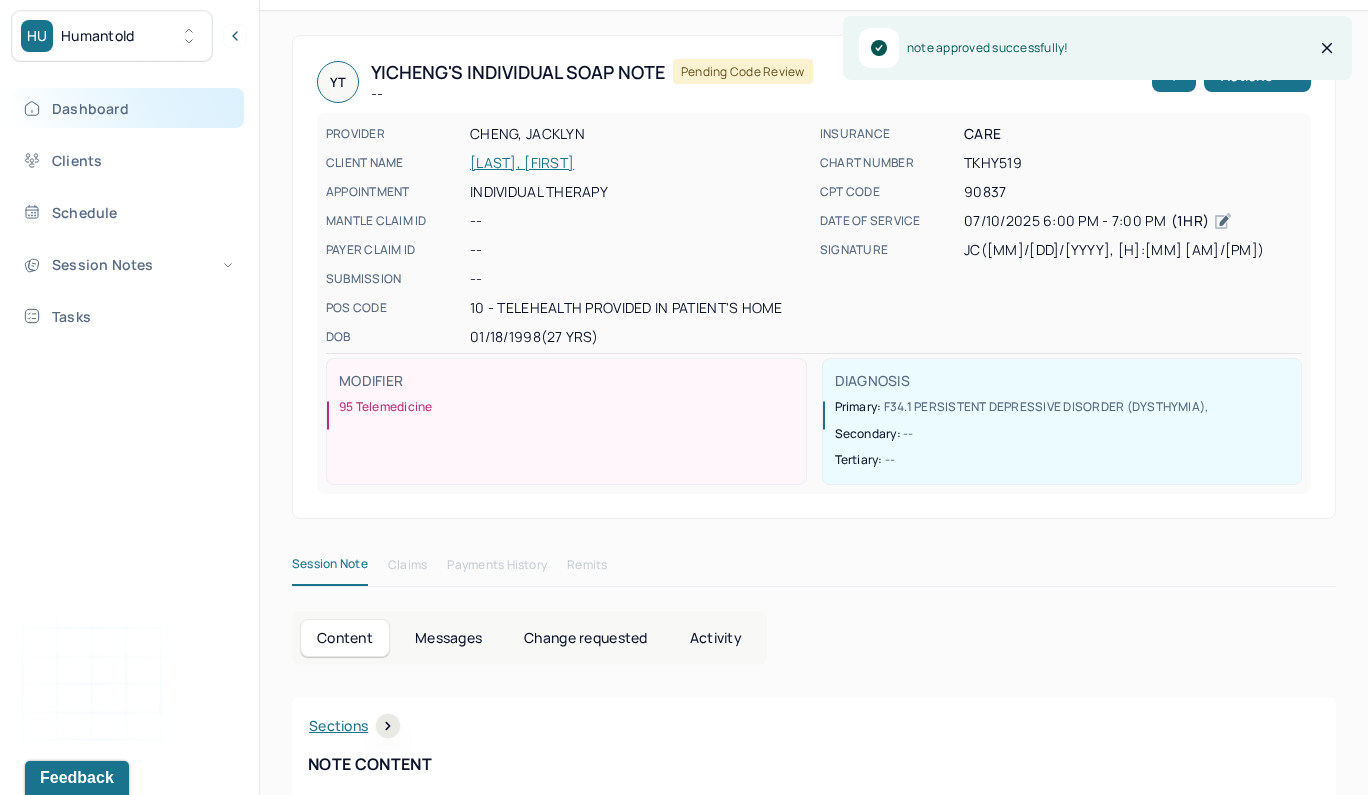 click on "Dashboard" at bounding box center (128, 108) 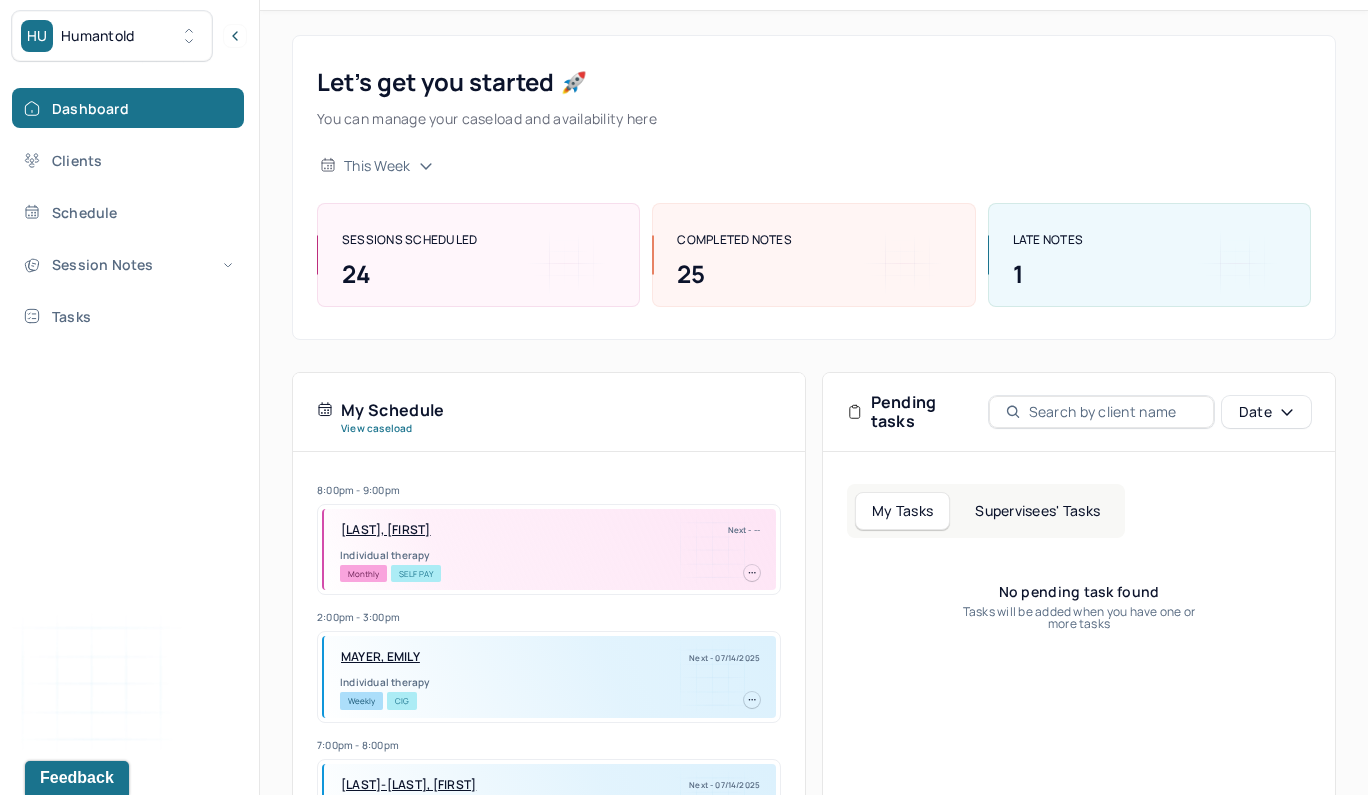 click on "Supervisees' Tasks" at bounding box center [1037, 511] 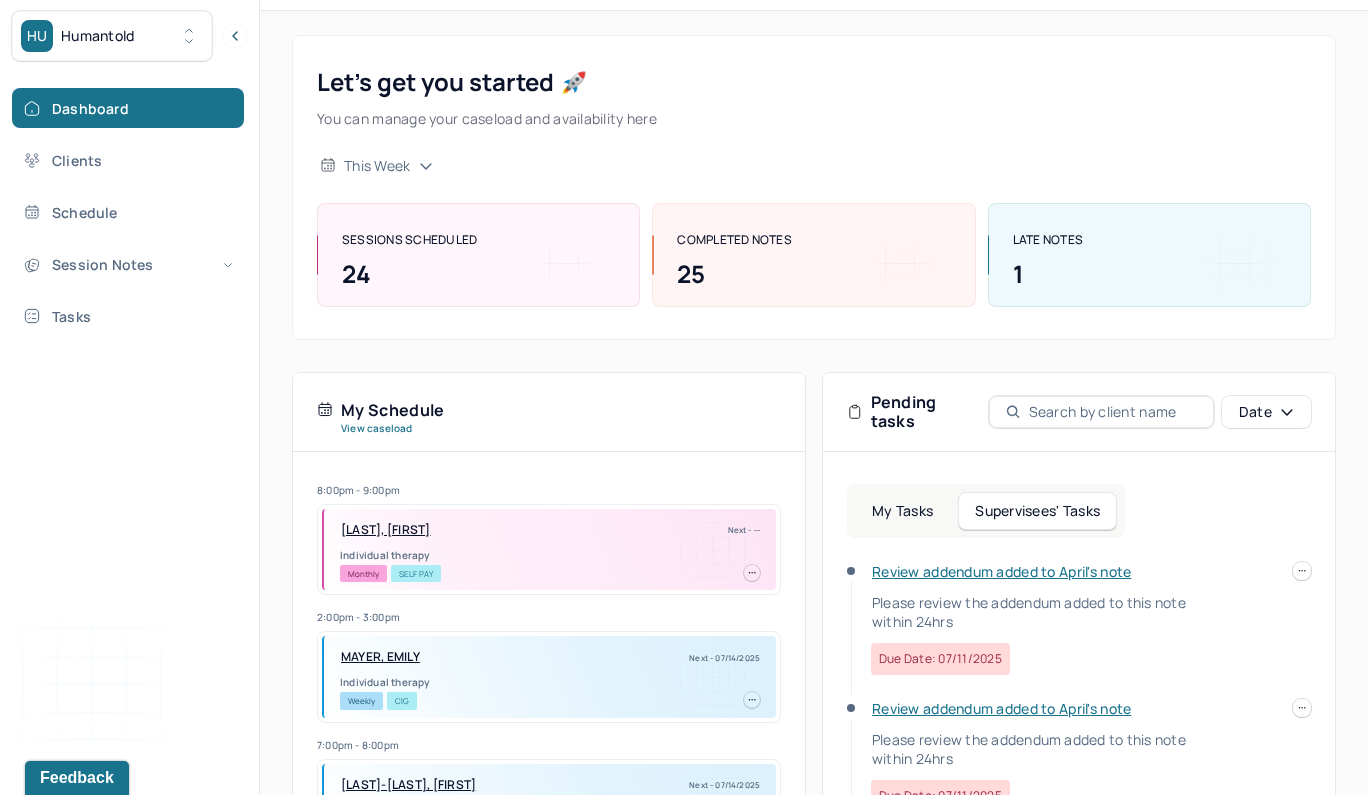click on "Review addendum added to April's note" at bounding box center (1001, 571) 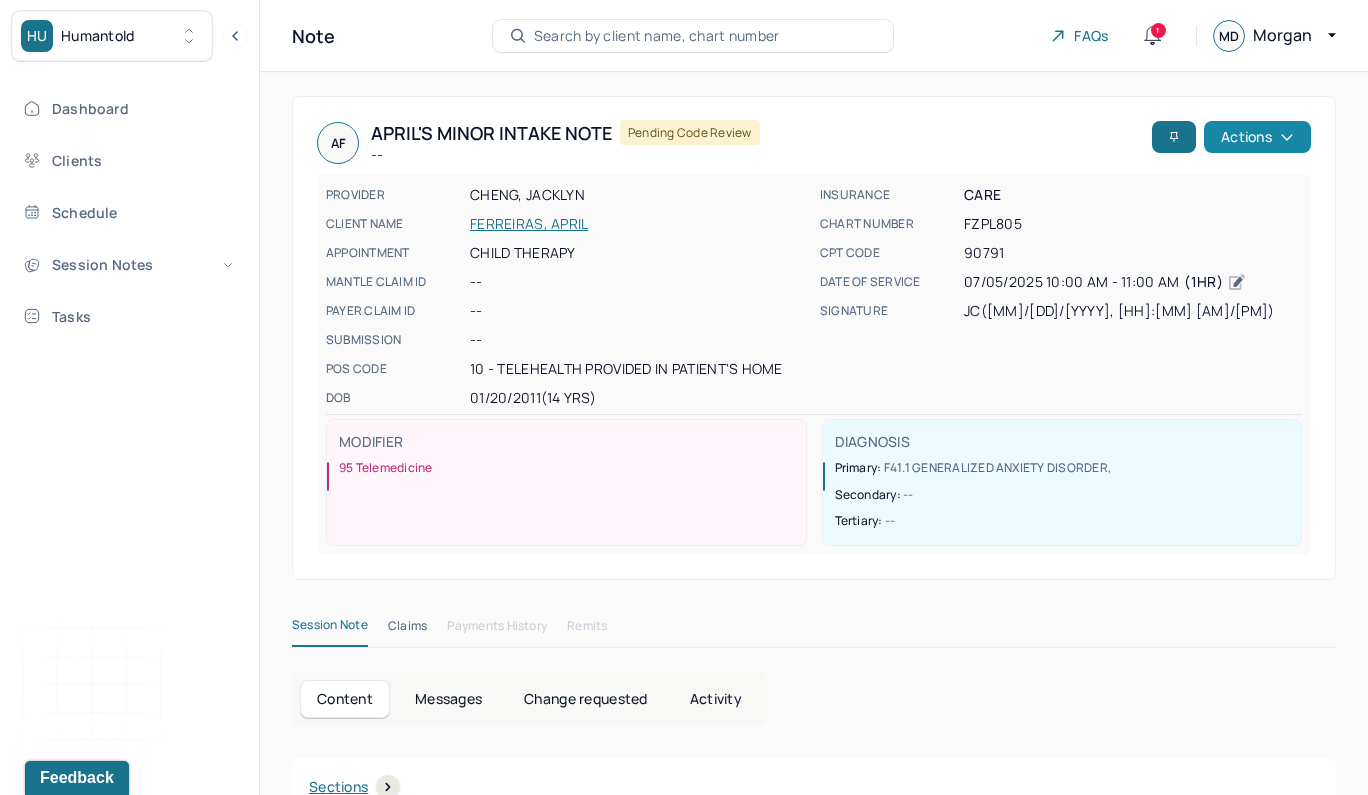 scroll, scrollTop: 0, scrollLeft: 0, axis: both 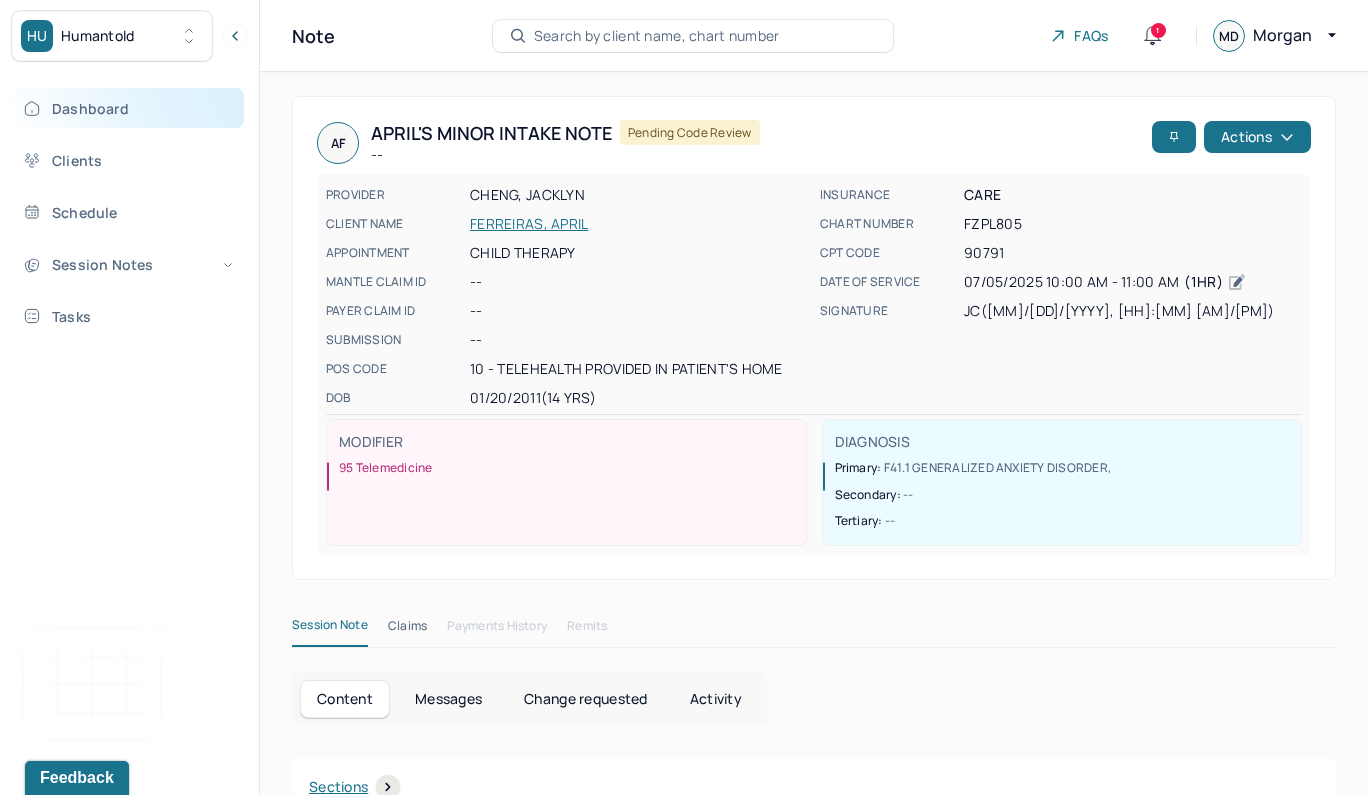 click on "Dashboard" at bounding box center [128, 108] 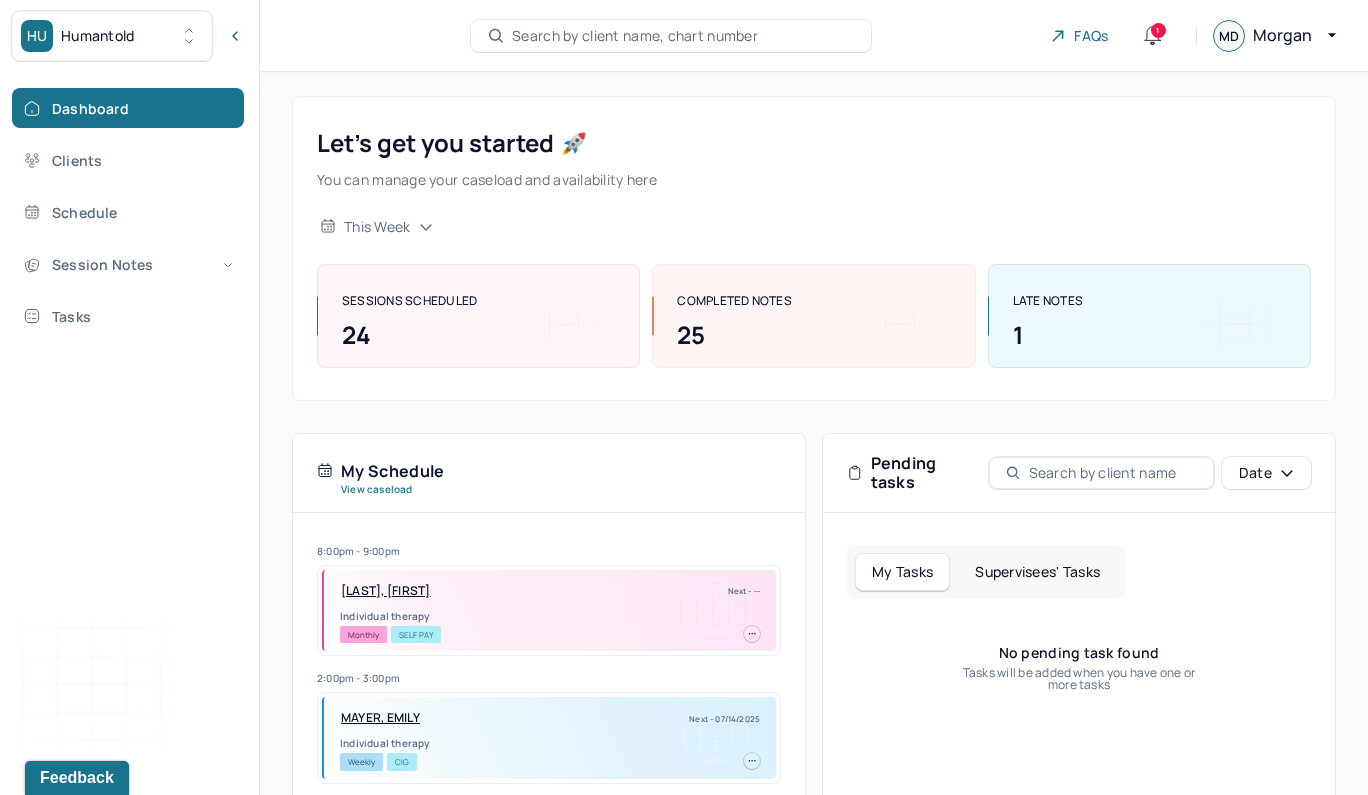 click on "Supervisees' Tasks" at bounding box center [1037, 572] 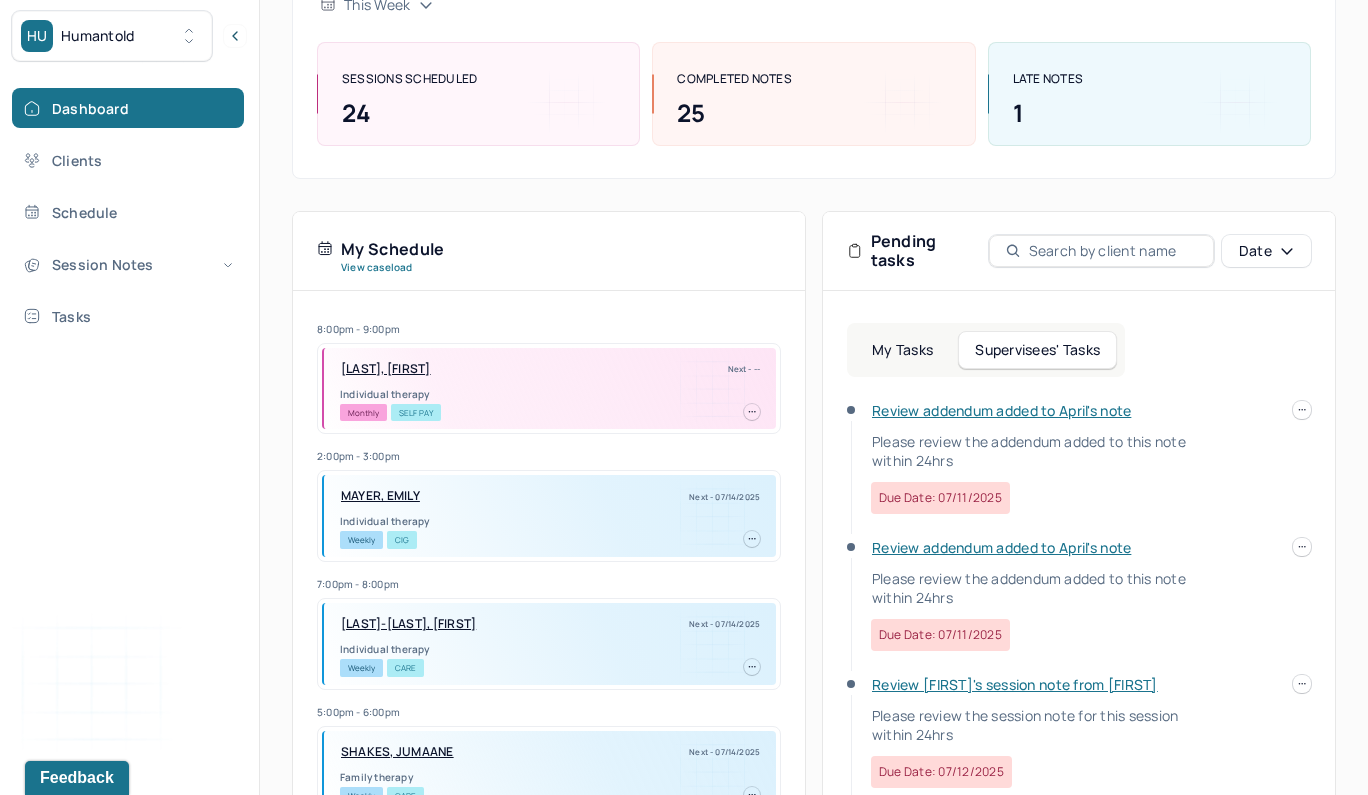 scroll, scrollTop: 307, scrollLeft: 0, axis: vertical 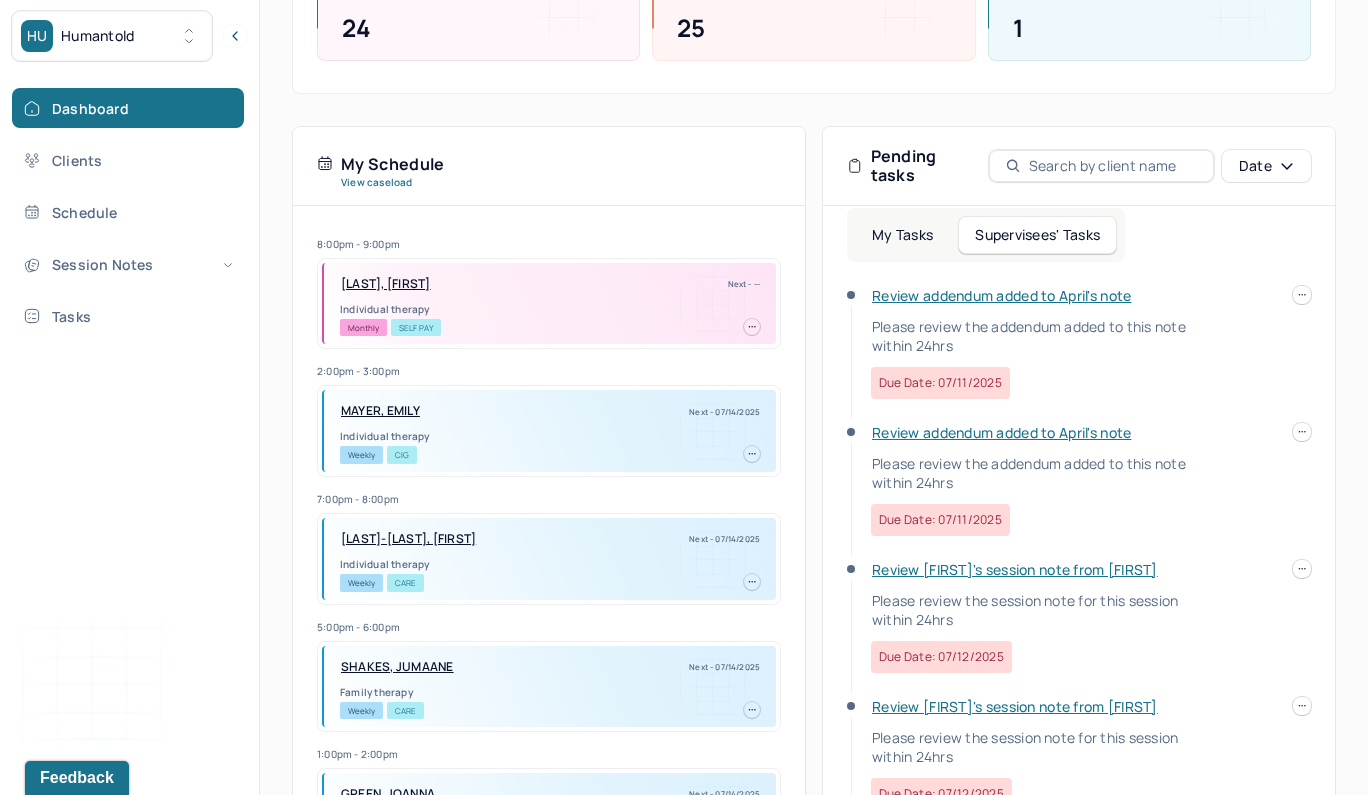 click on "Review [FIRST]'s session note from [FIRST]" at bounding box center [1015, 706] 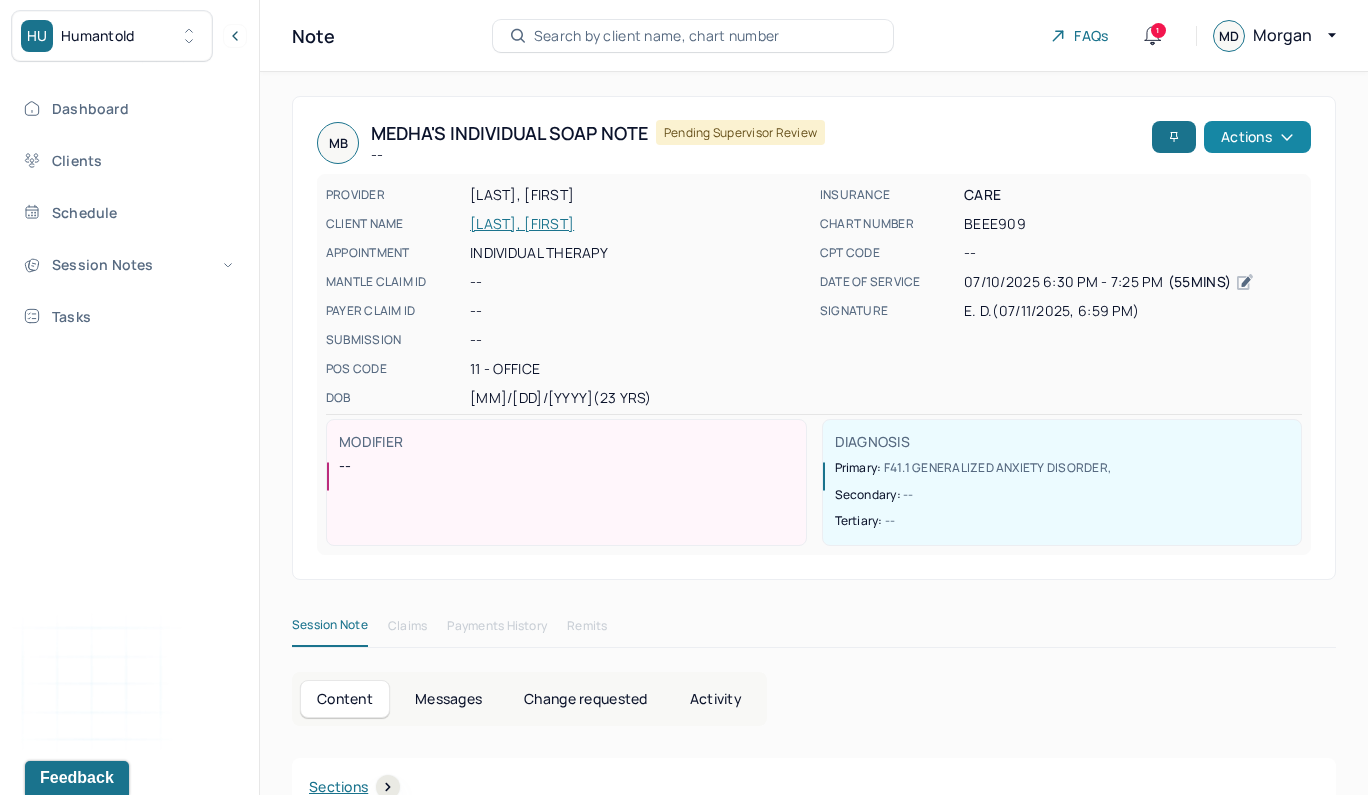 scroll, scrollTop: 0, scrollLeft: 0, axis: both 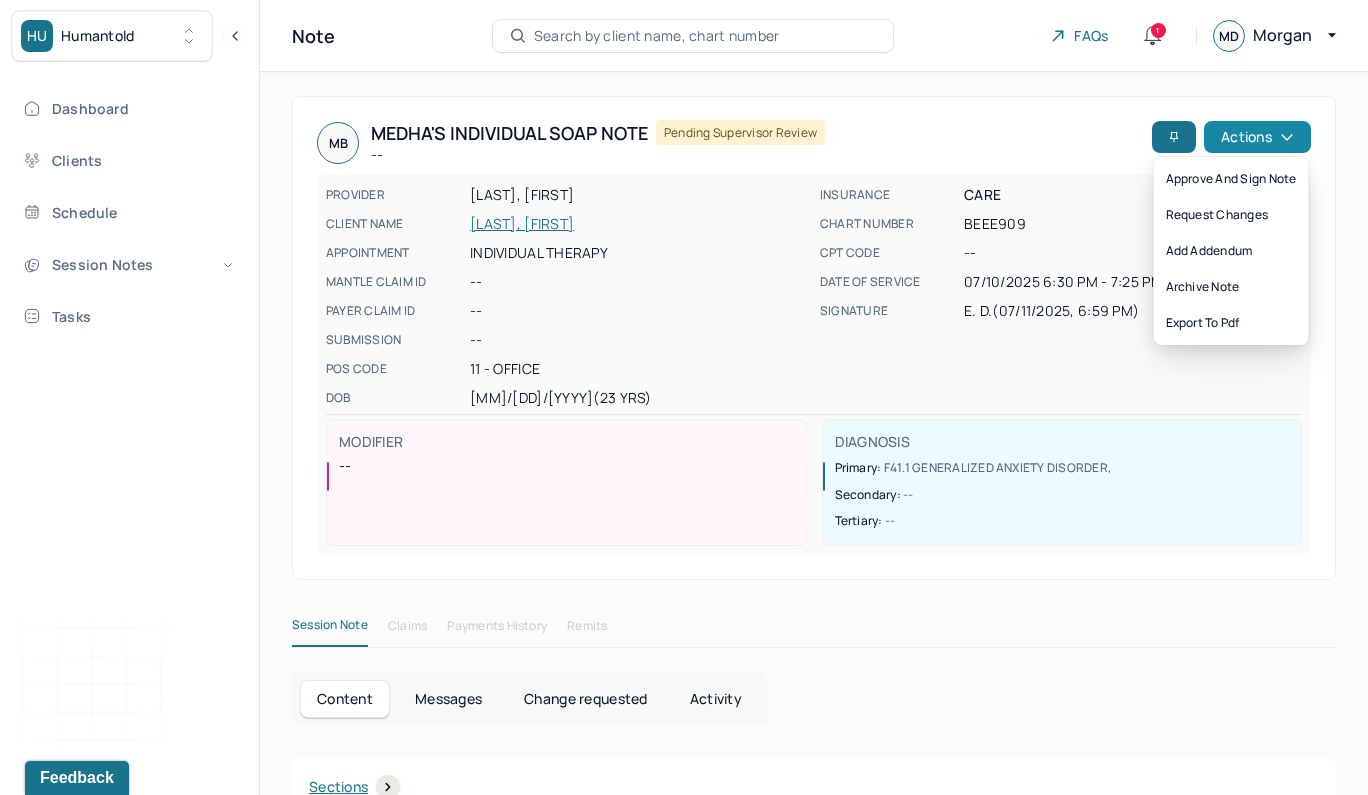 click on "Actions" at bounding box center [1257, 137] 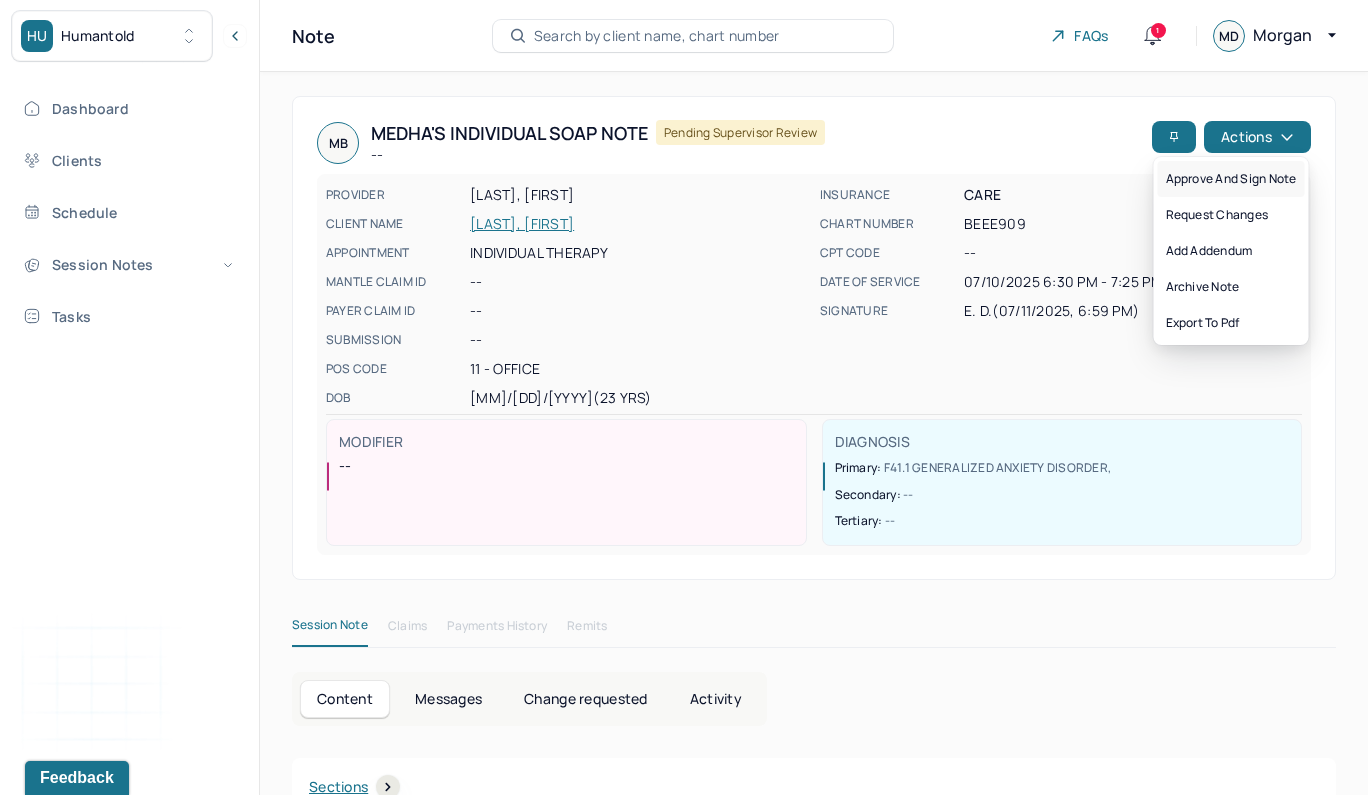 click on "Approve and sign note" at bounding box center (1231, 179) 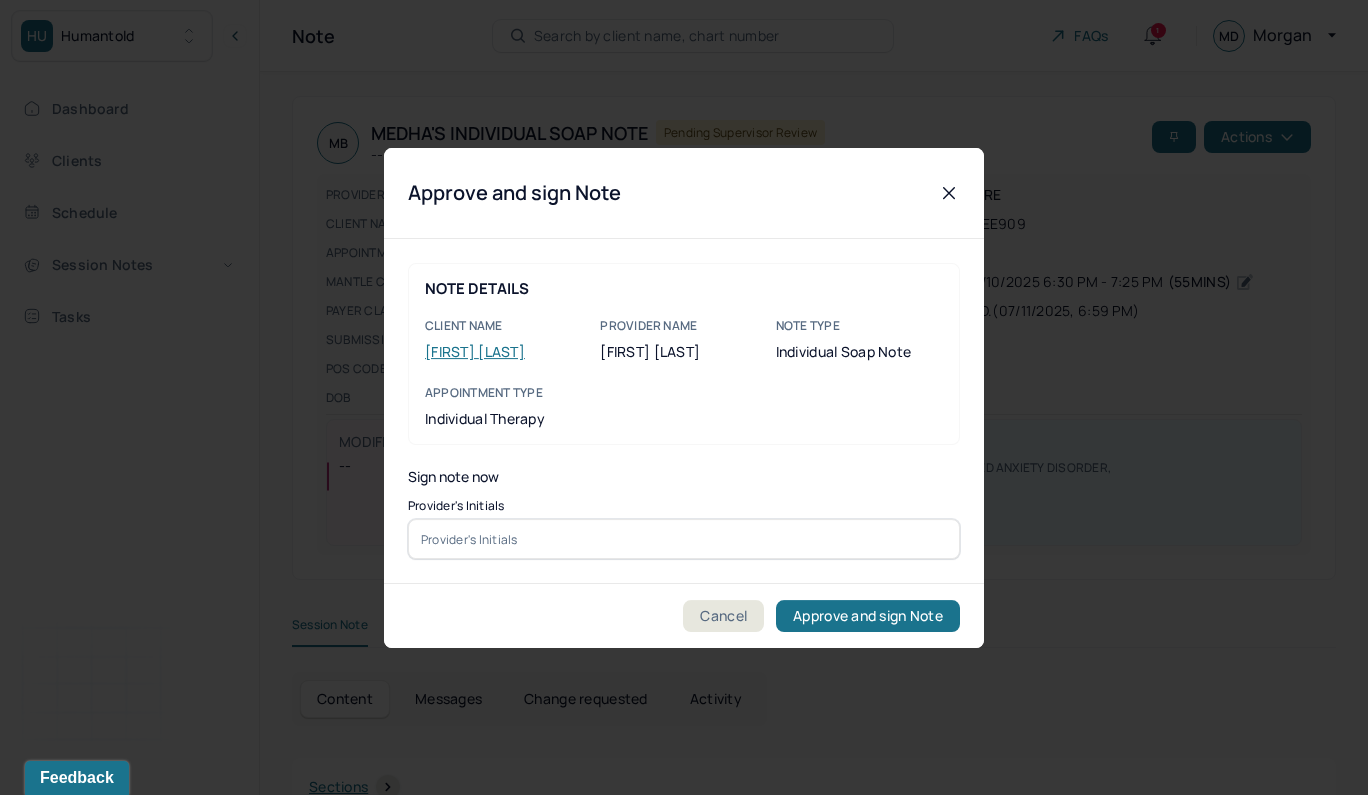 click at bounding box center [684, 539] 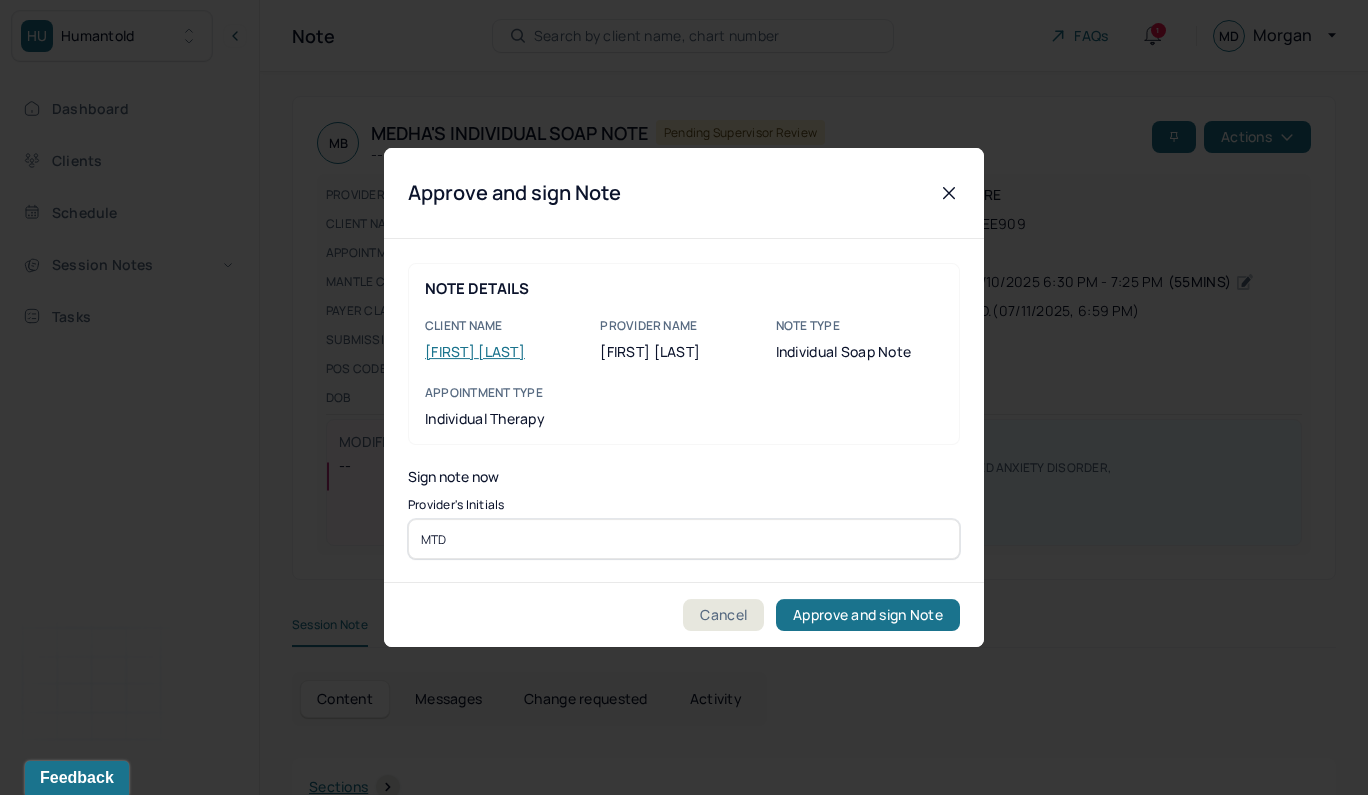 type on "MTD" 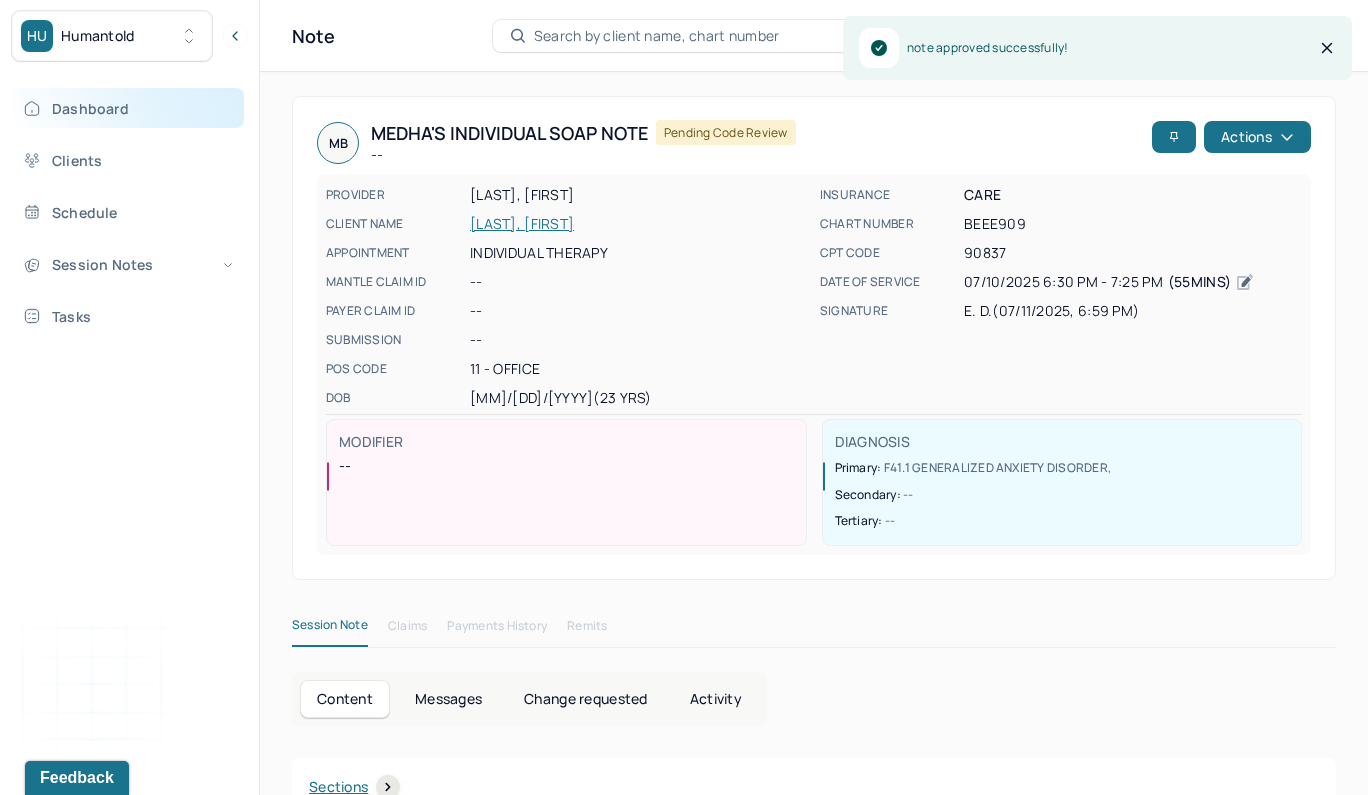 click on "Dashboard" at bounding box center (128, 108) 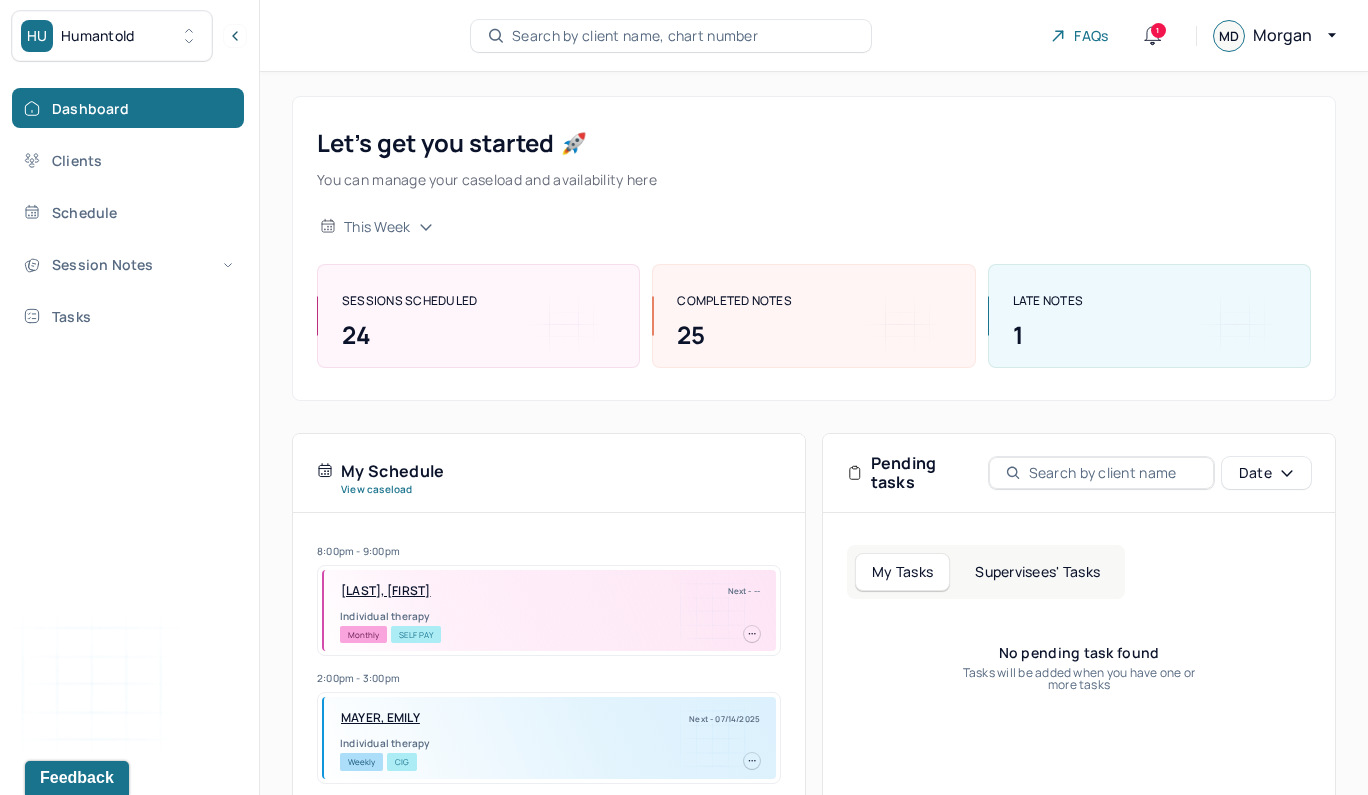 click on "Supervisees' Tasks" at bounding box center [1037, 572] 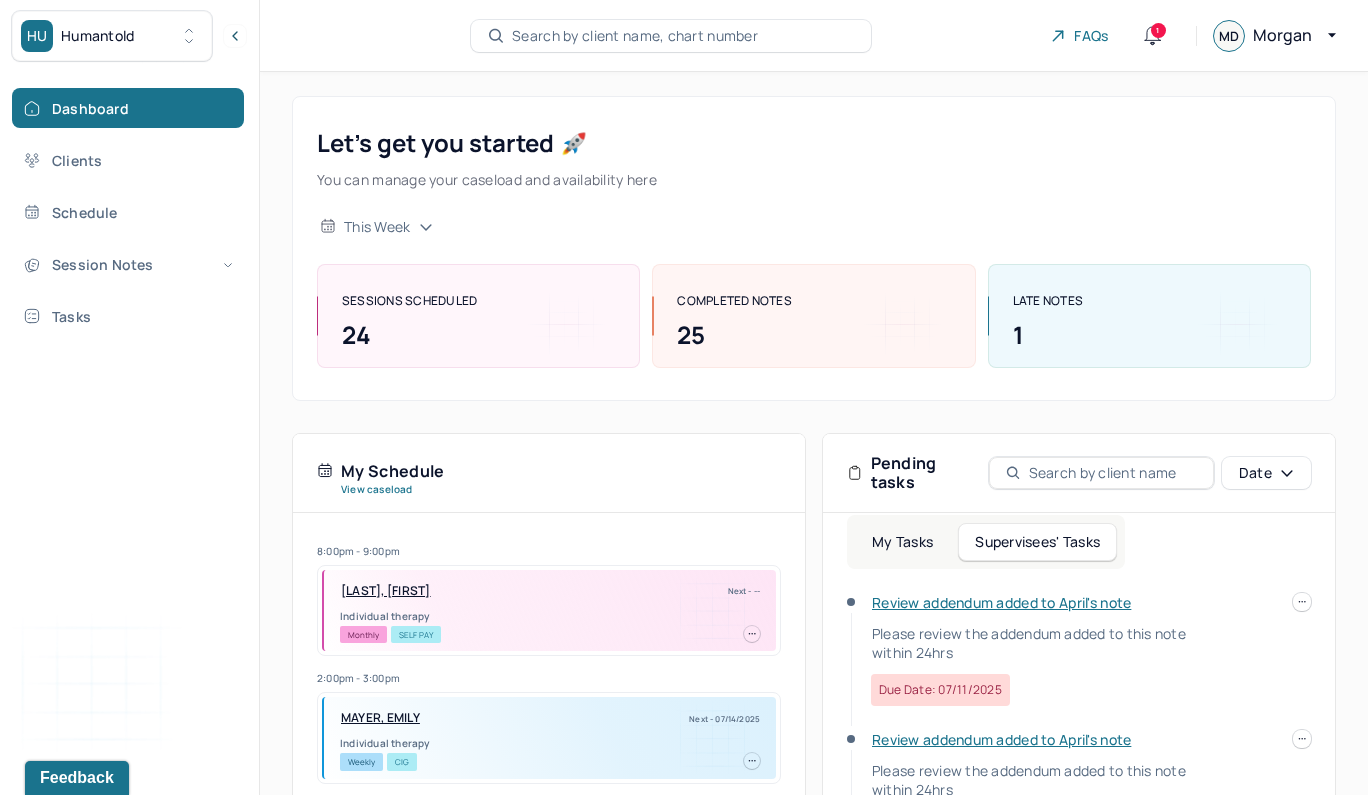 scroll, scrollTop: 31, scrollLeft: 0, axis: vertical 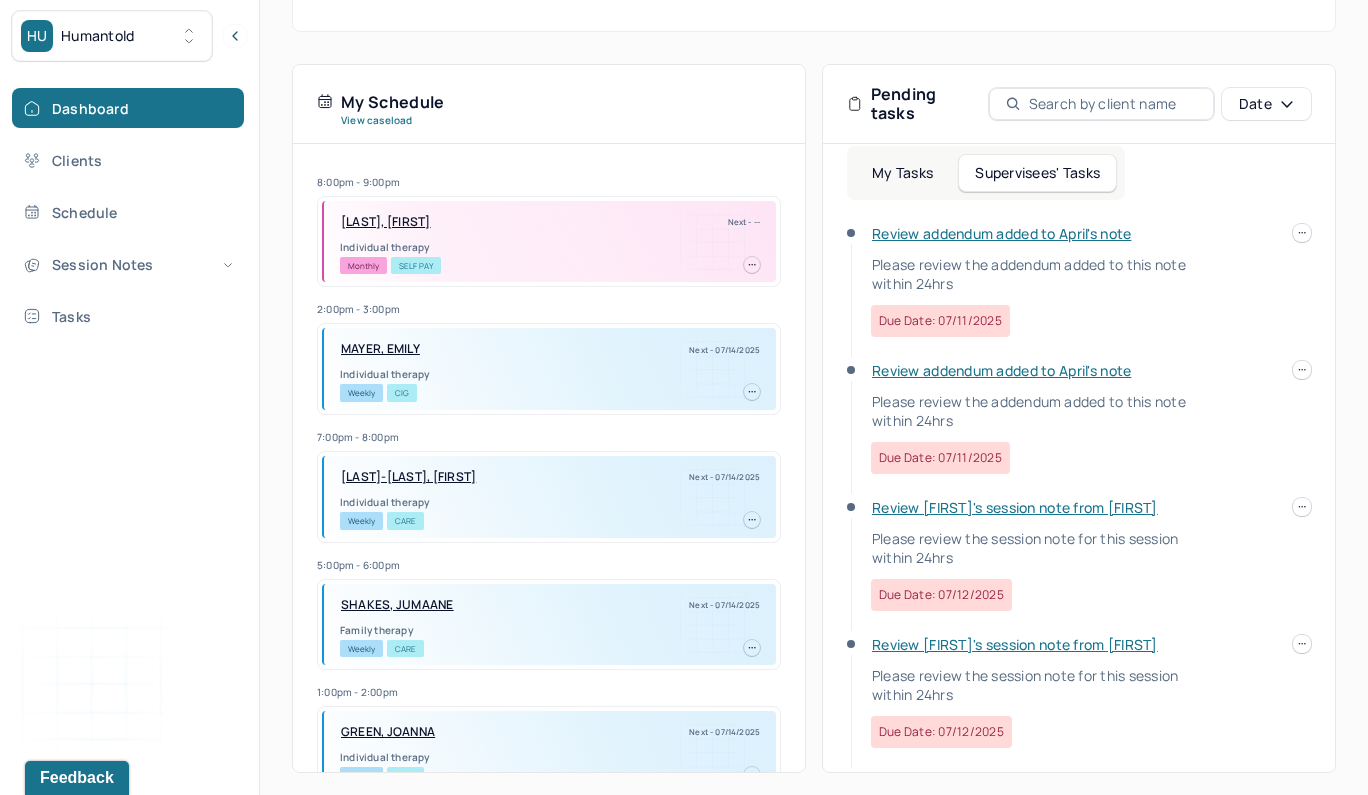 click on "Review [FIRST]'s session note from [FIRST]" at bounding box center [1015, 507] 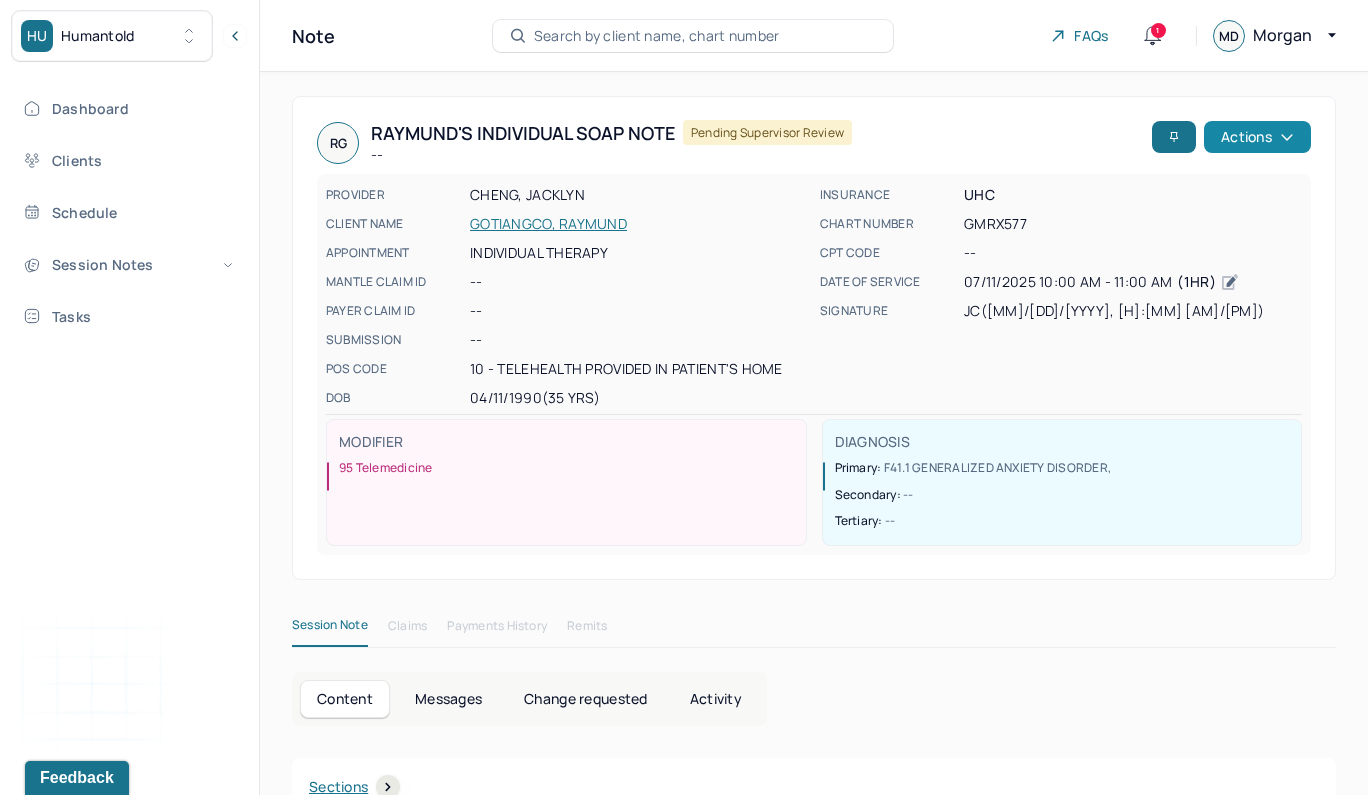 scroll, scrollTop: 0, scrollLeft: 0, axis: both 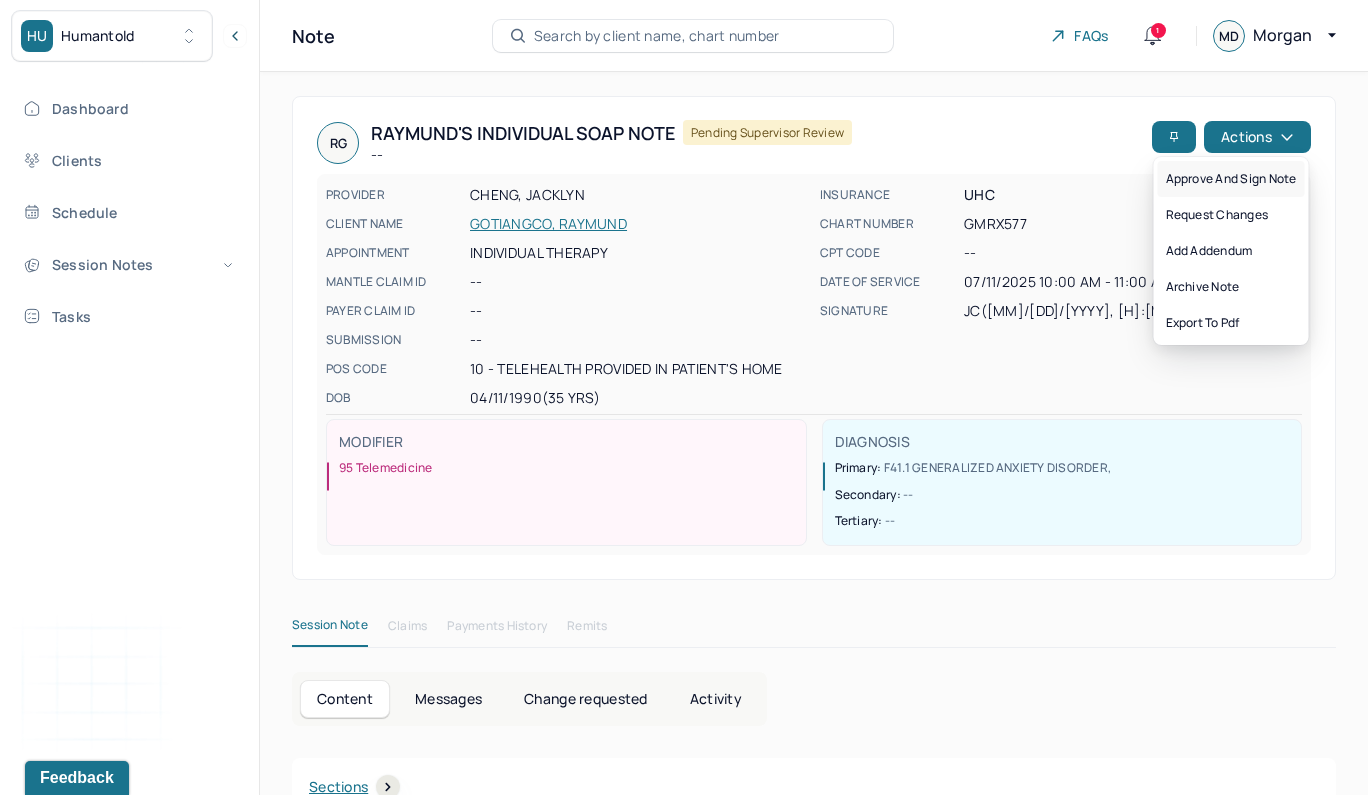 click on "Approve and sign note" at bounding box center [1231, 179] 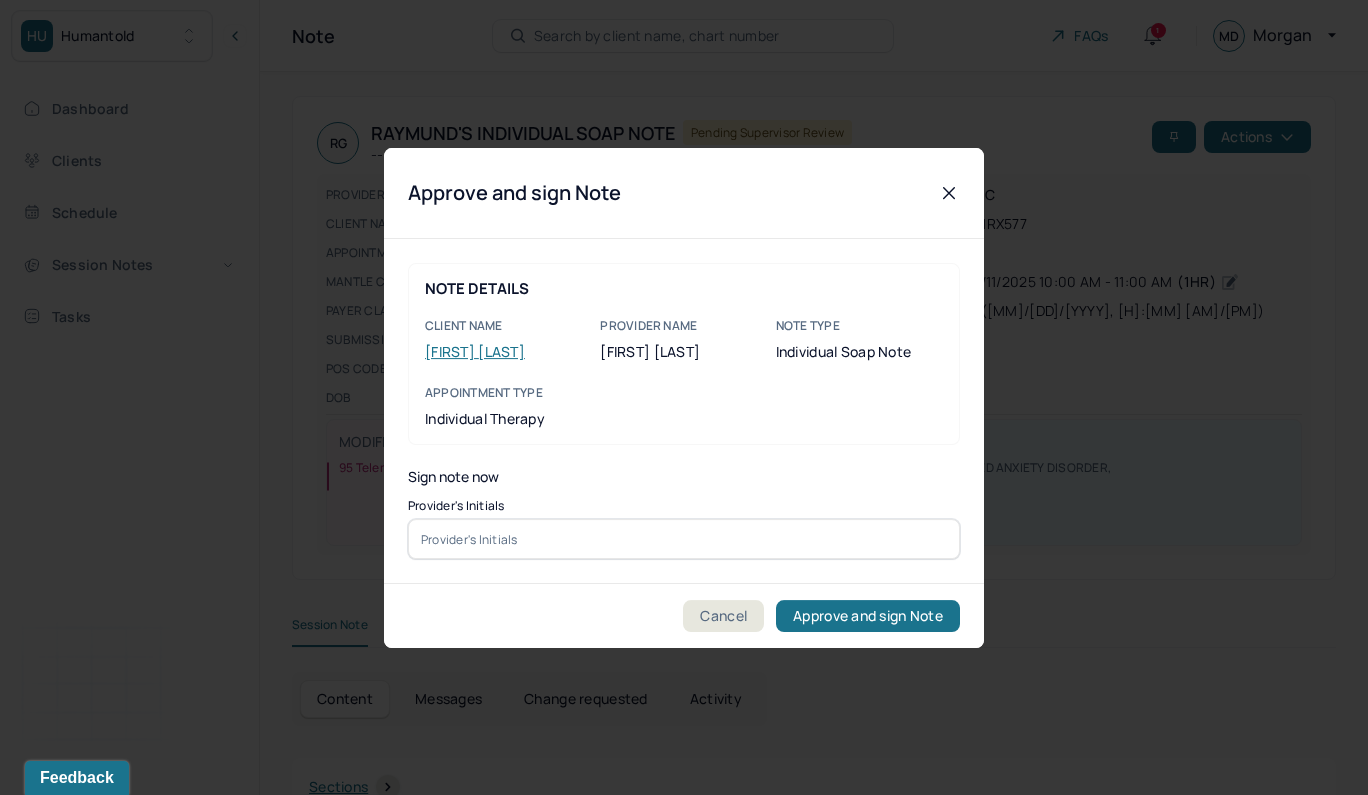 click at bounding box center [684, 539] 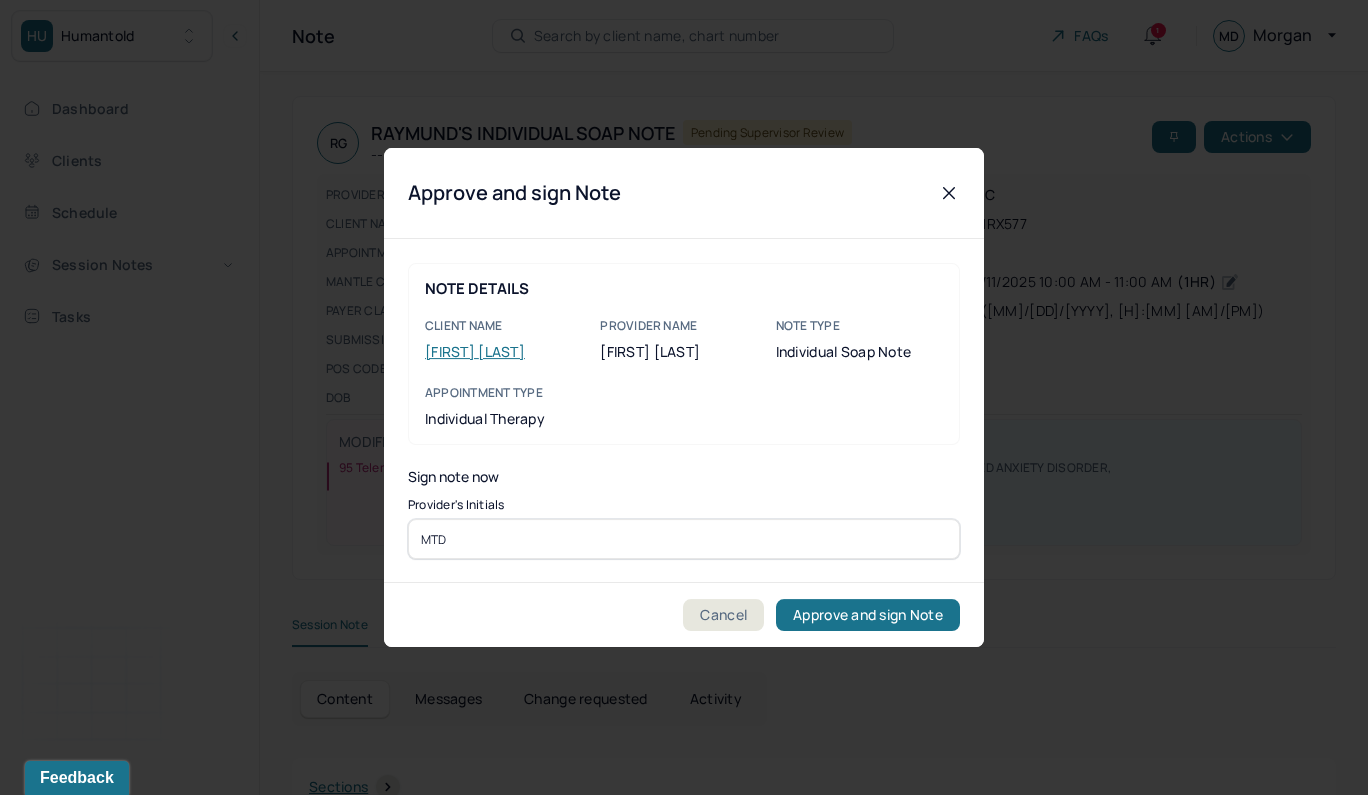 type on "MTD" 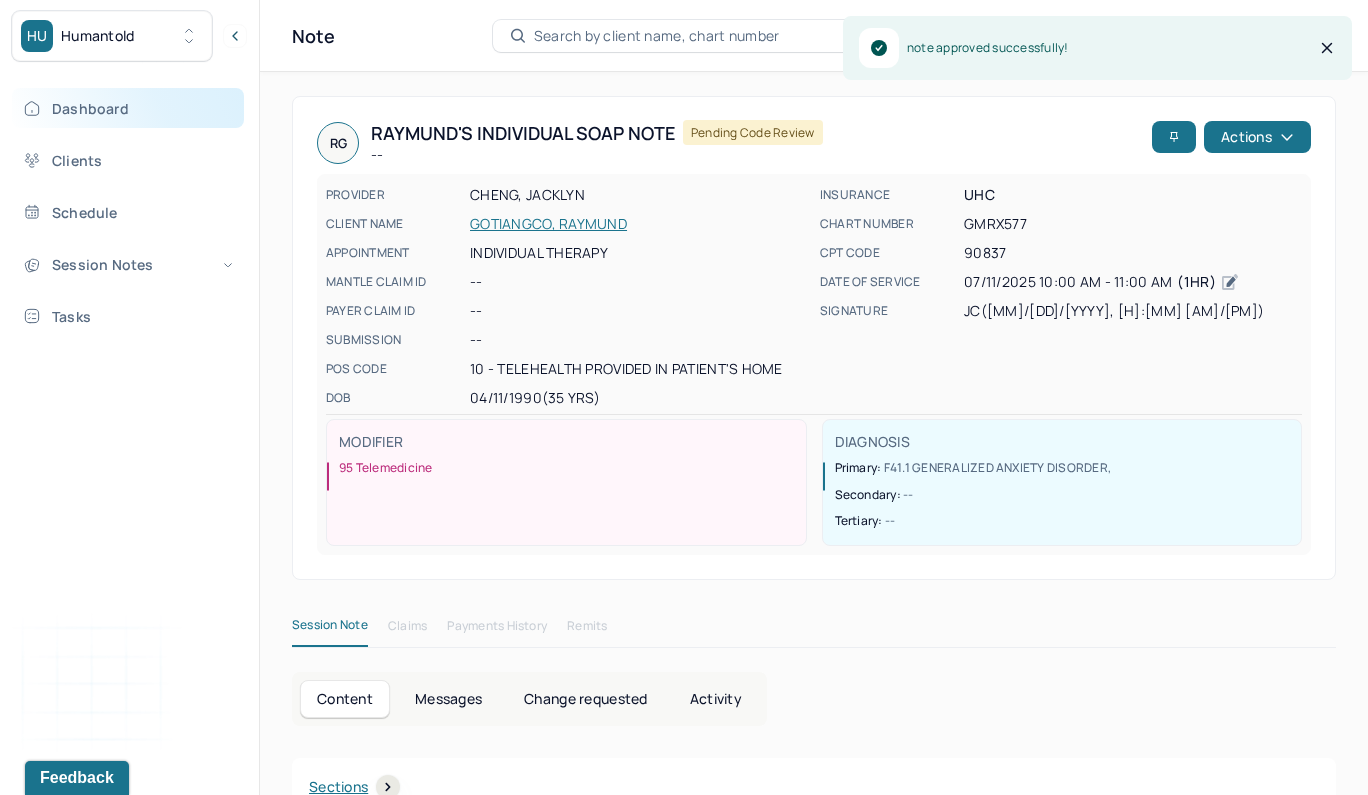click on "Dashboard" at bounding box center (128, 108) 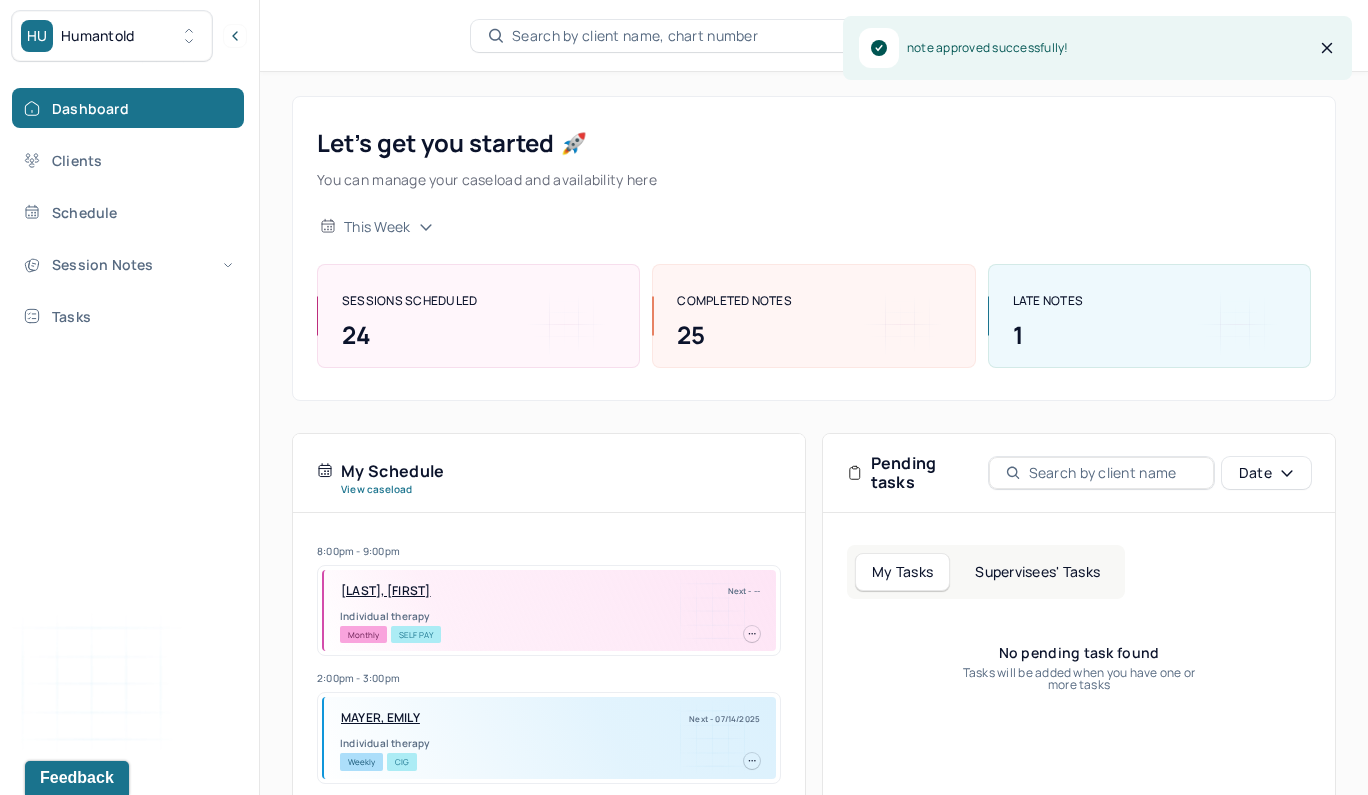 click on "Supervisees' Tasks" at bounding box center [1037, 572] 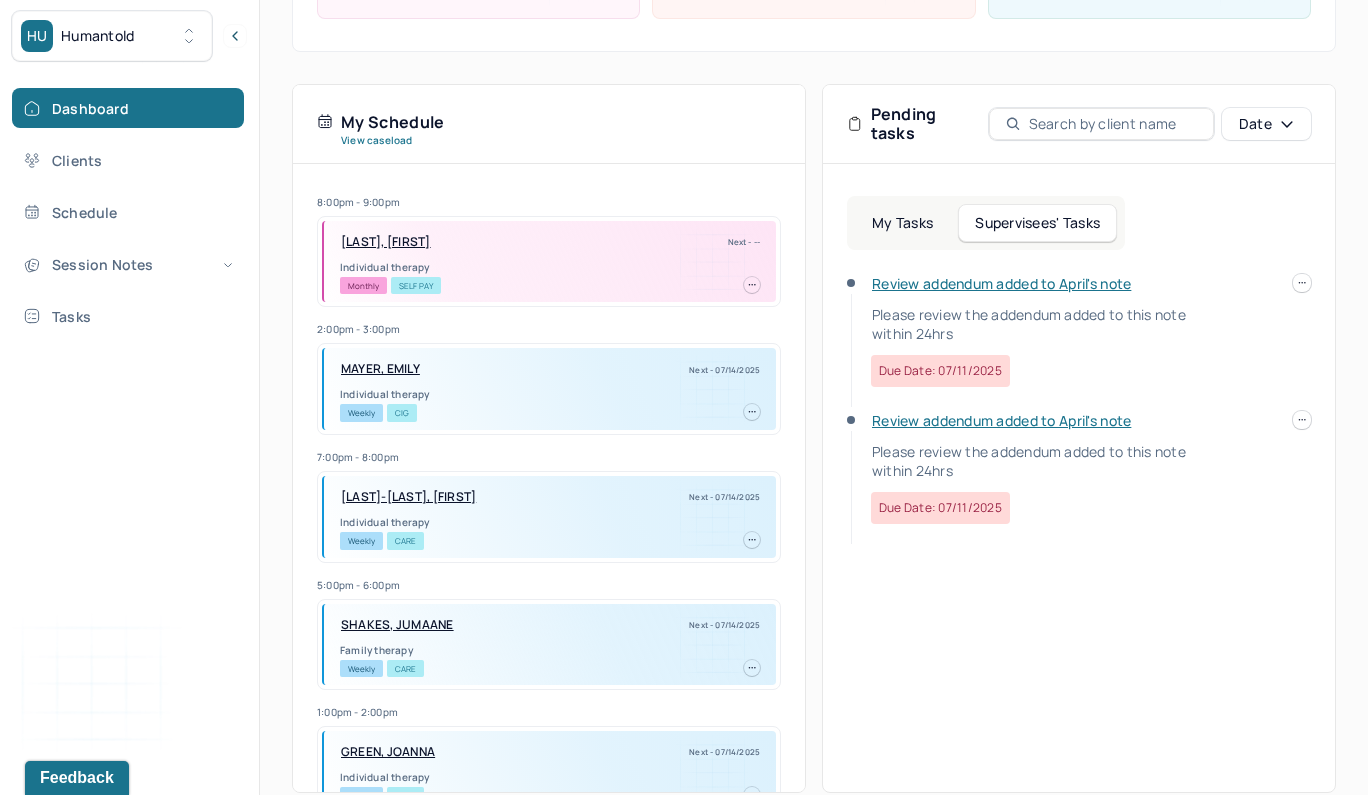 scroll, scrollTop: 366, scrollLeft: 0, axis: vertical 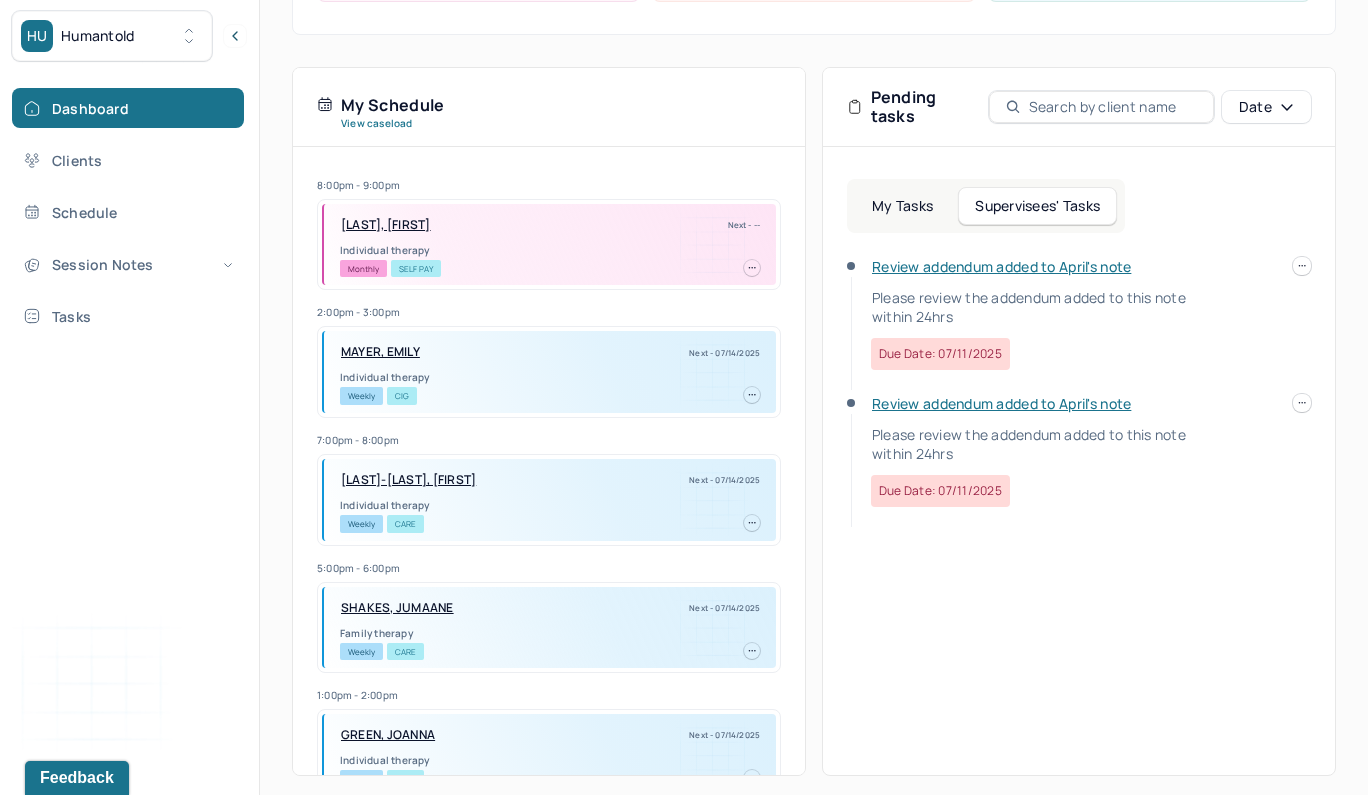 click on "Review addendum added to April's note" at bounding box center (1001, 403) 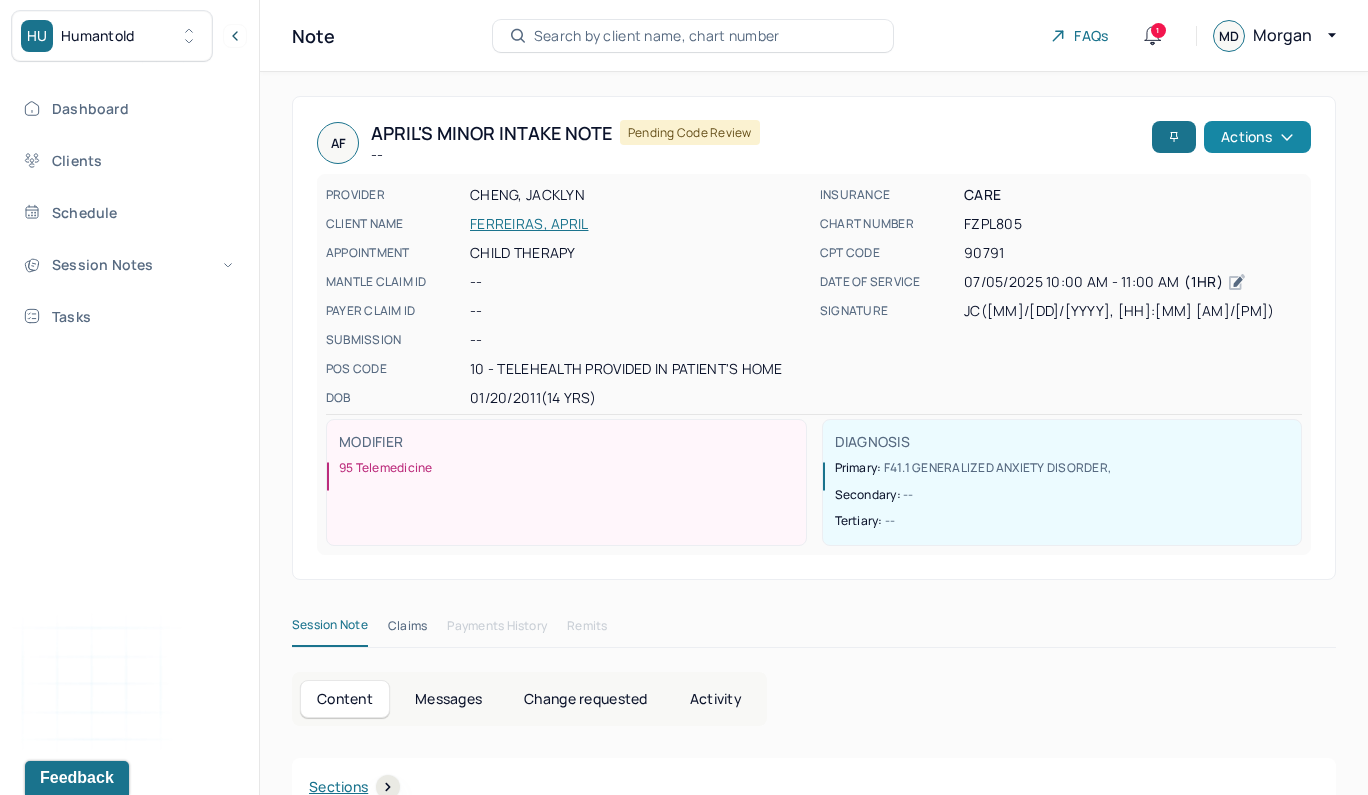 scroll, scrollTop: 0, scrollLeft: 0, axis: both 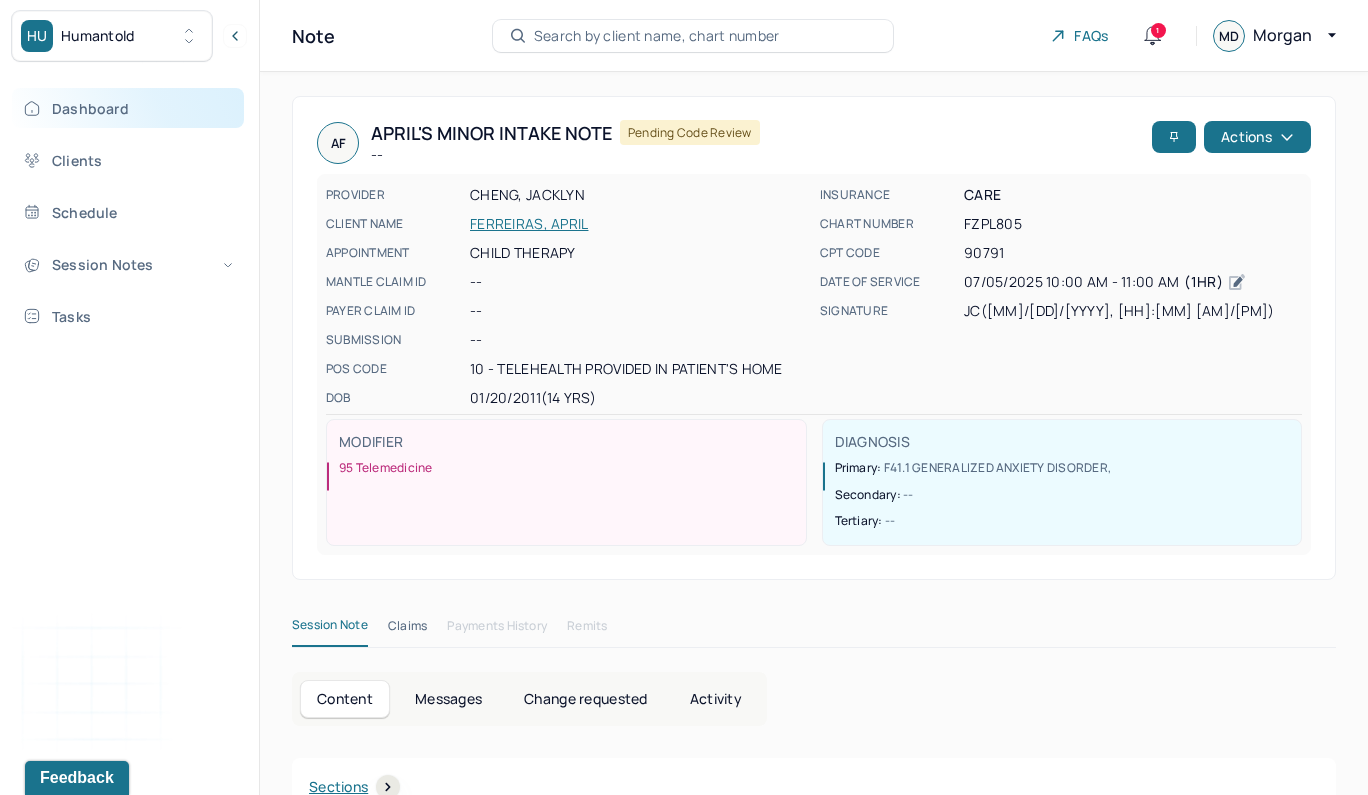 click on "Dashboard" at bounding box center (128, 108) 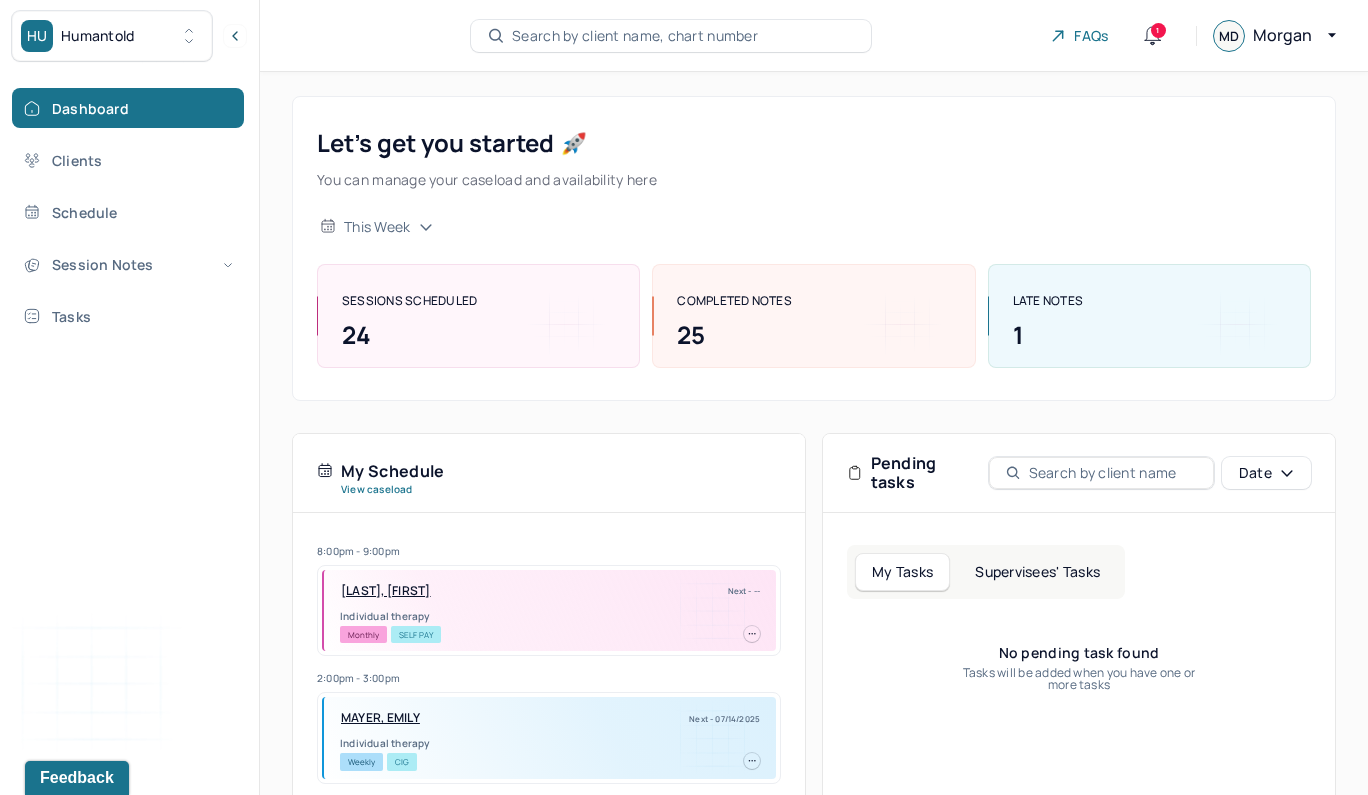 click on "Supervisees' Tasks" at bounding box center (1037, 572) 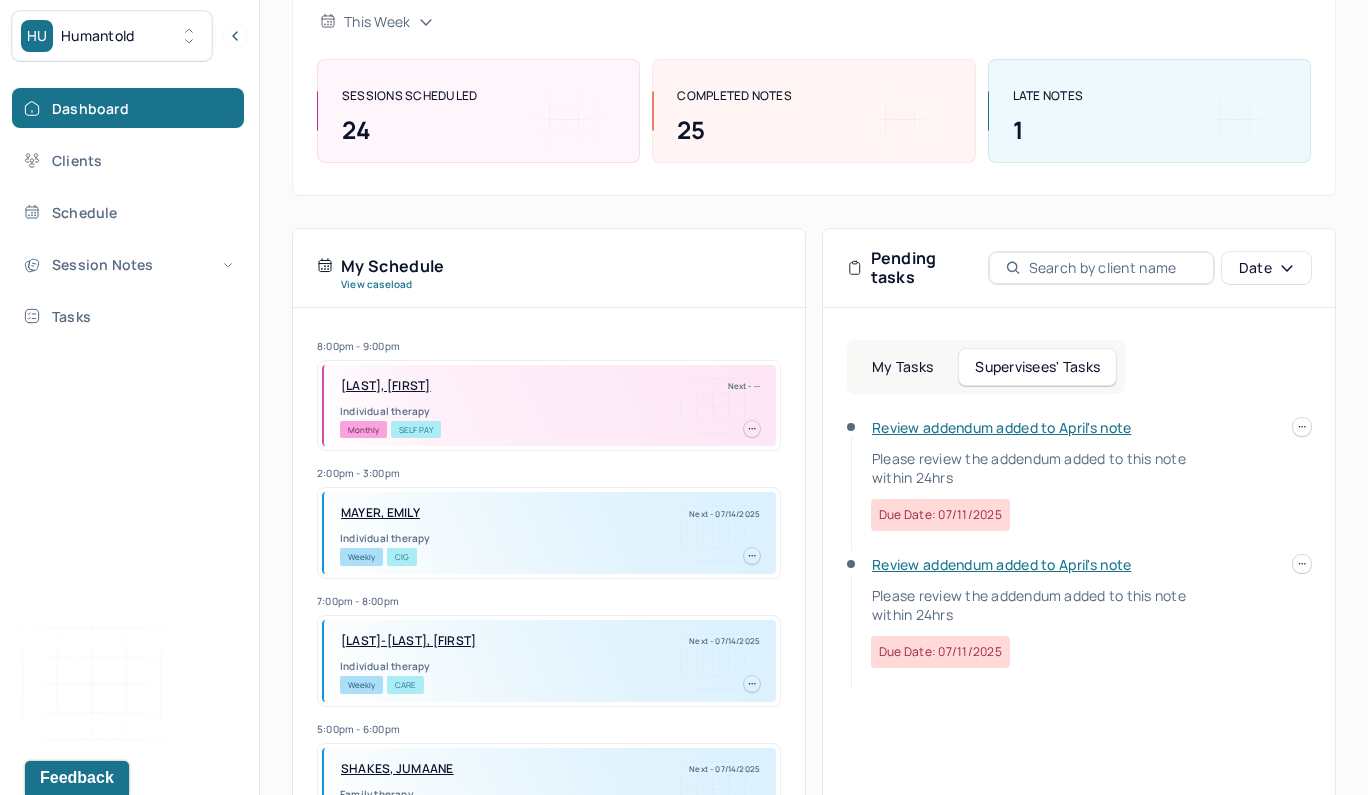 scroll, scrollTop: 259, scrollLeft: 0, axis: vertical 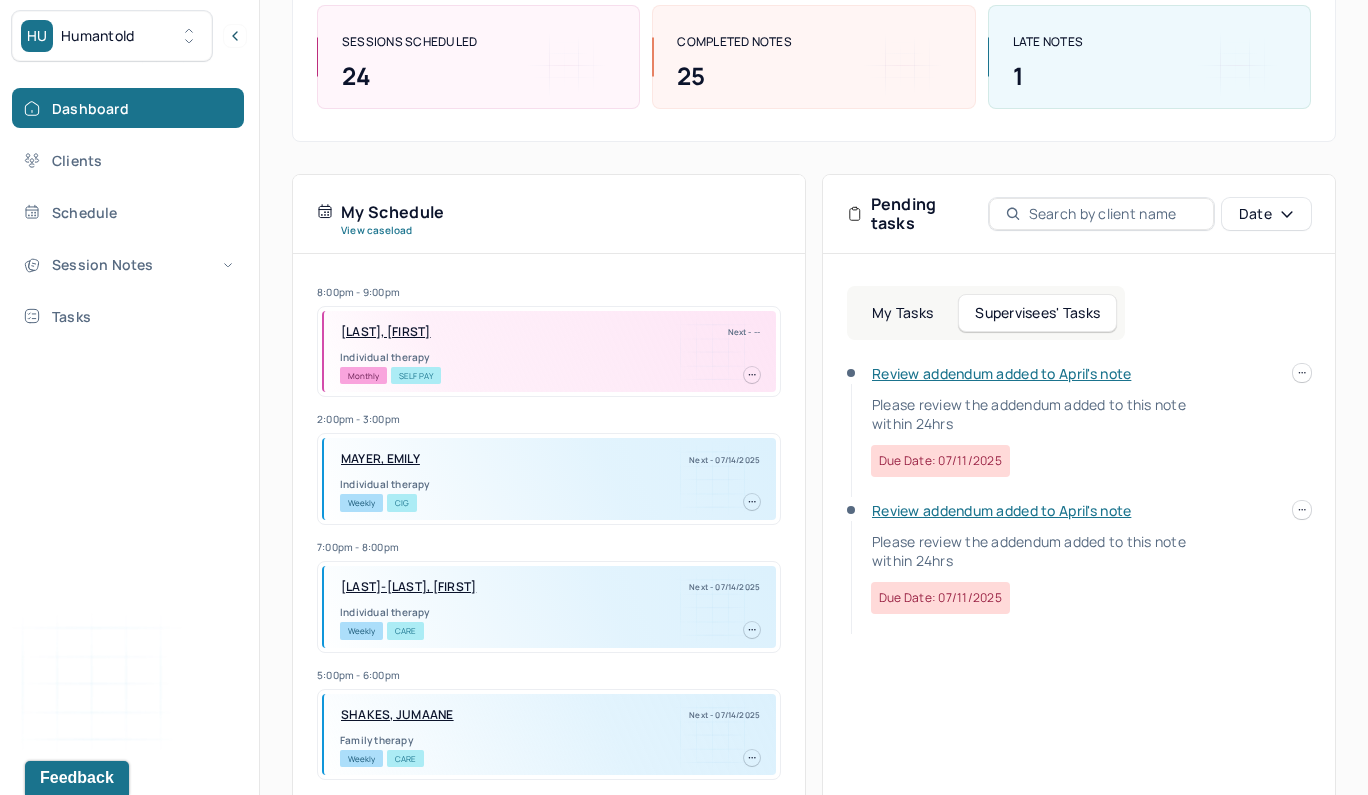 click on "Review addendum added to April's note" at bounding box center (1001, 373) 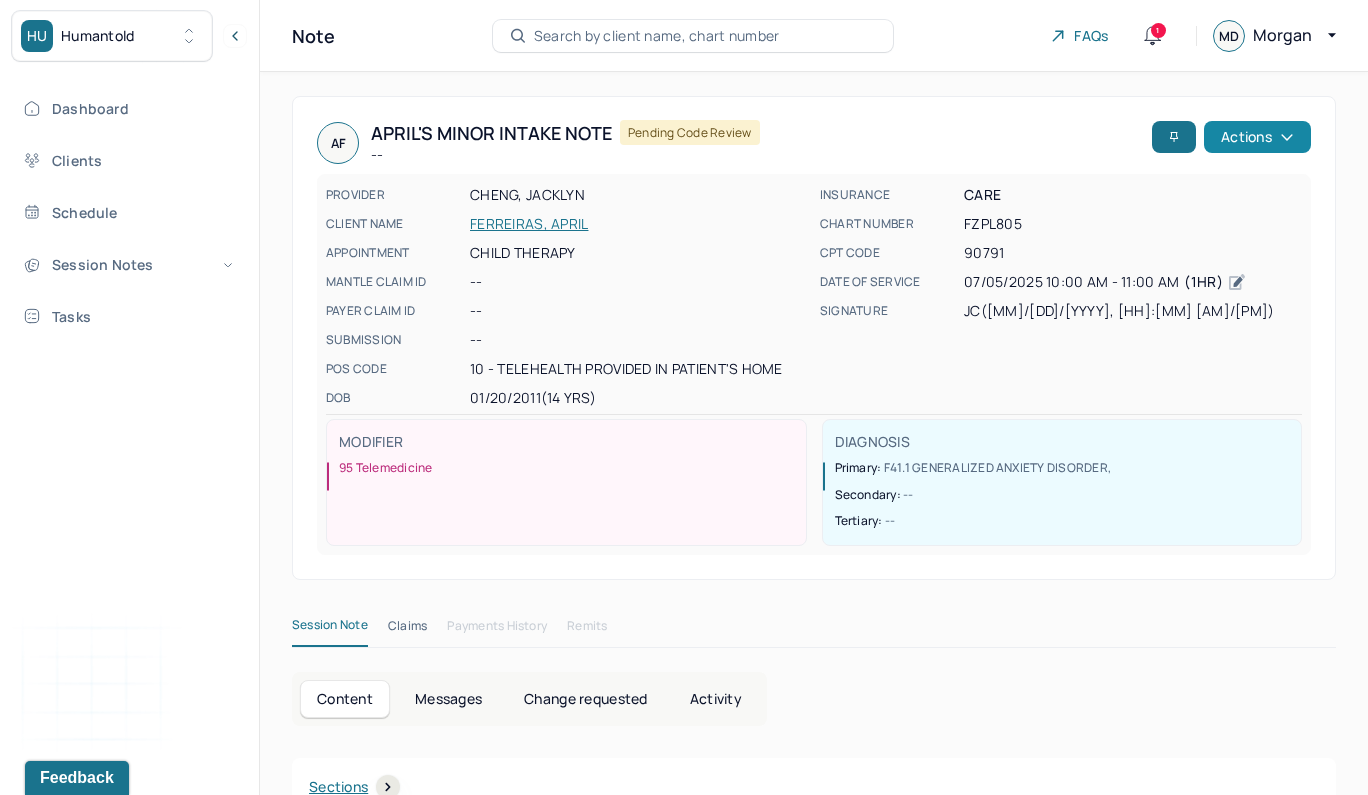 scroll, scrollTop: 0, scrollLeft: 0, axis: both 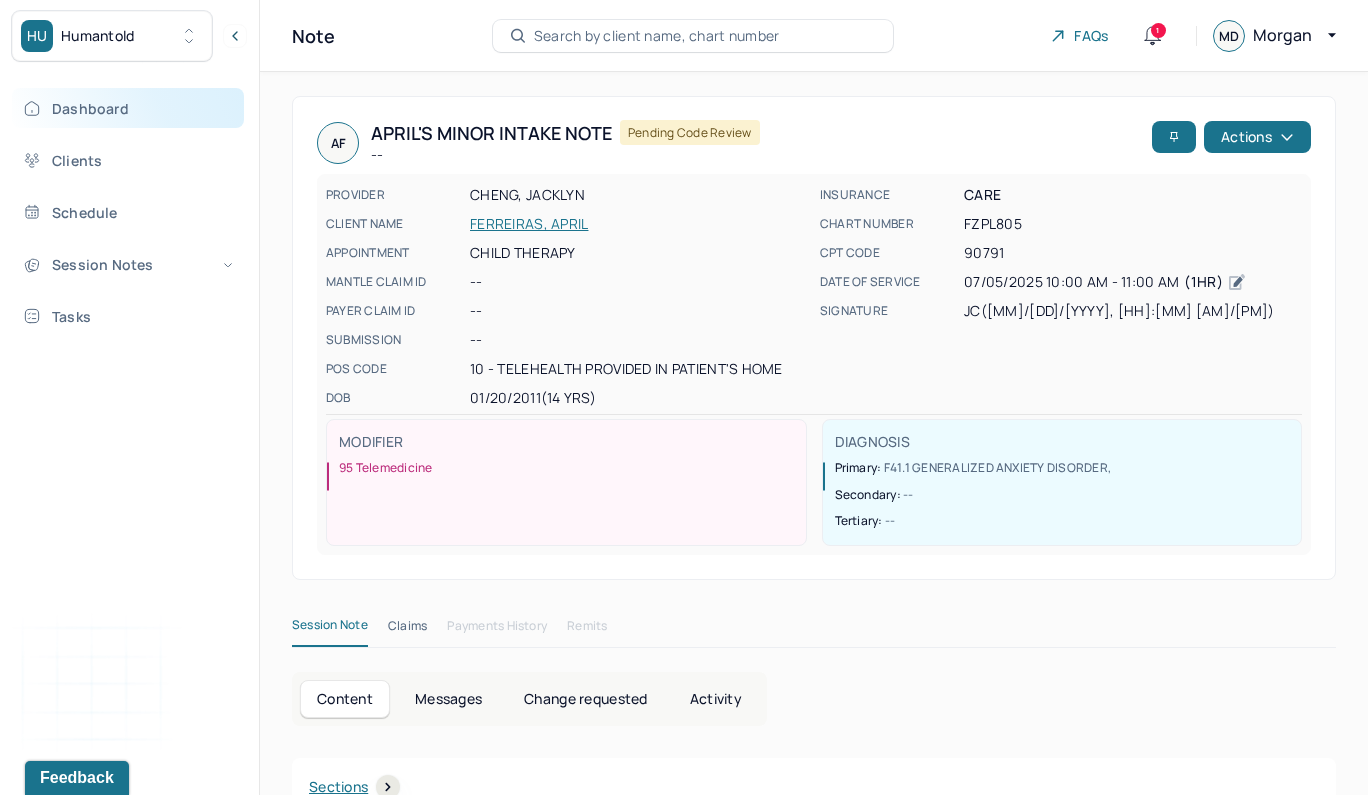 click on "Dashboard" at bounding box center (128, 108) 